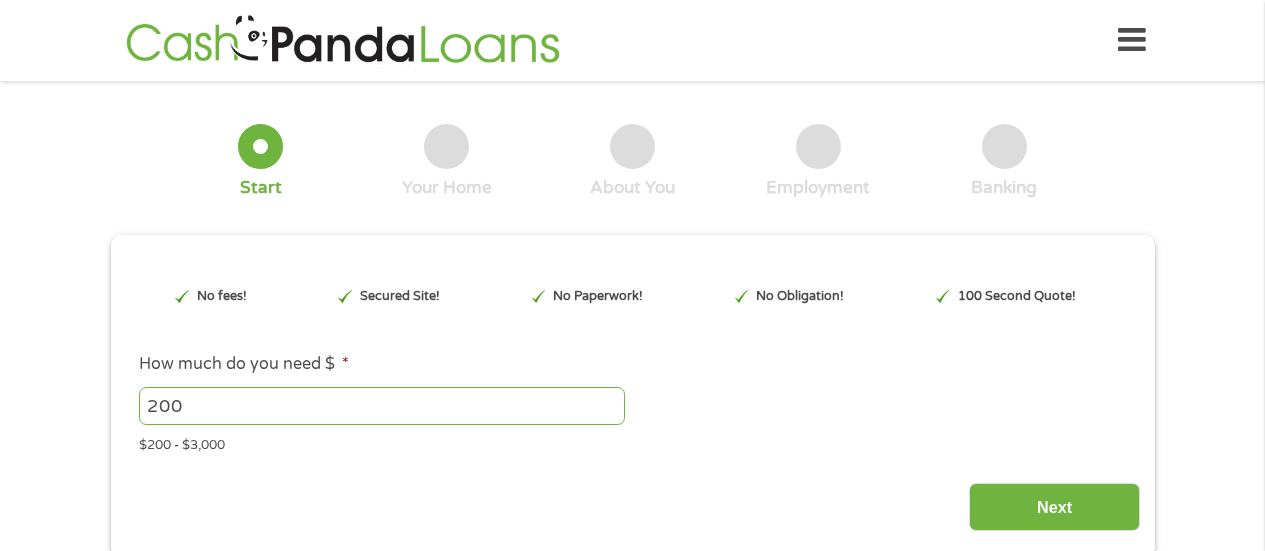 scroll, scrollTop: 0, scrollLeft: 0, axis: both 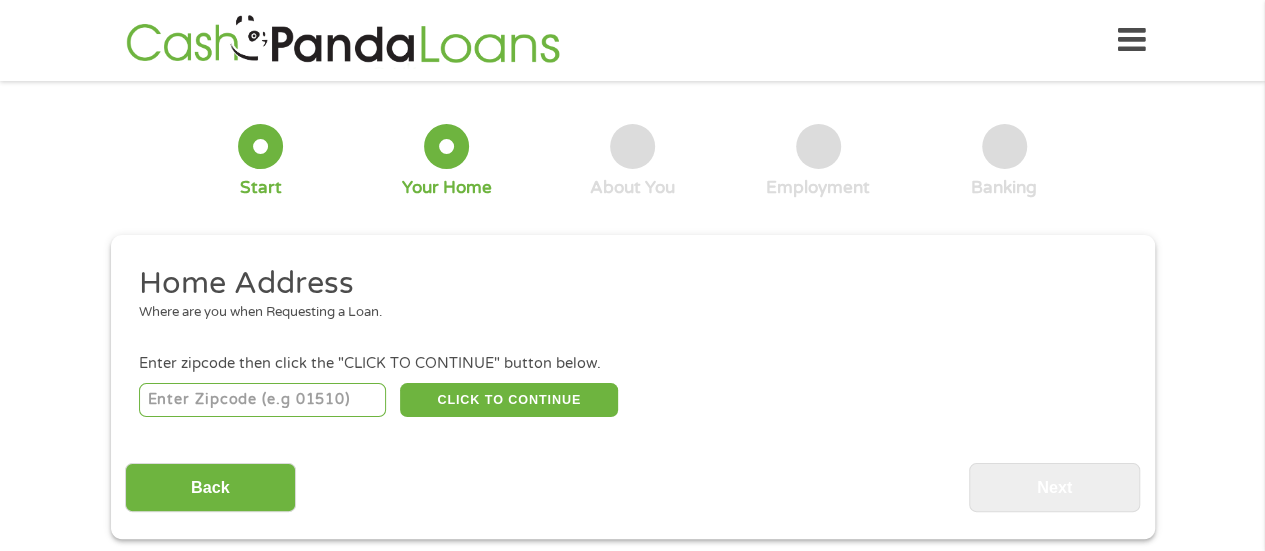click at bounding box center (262, 400) 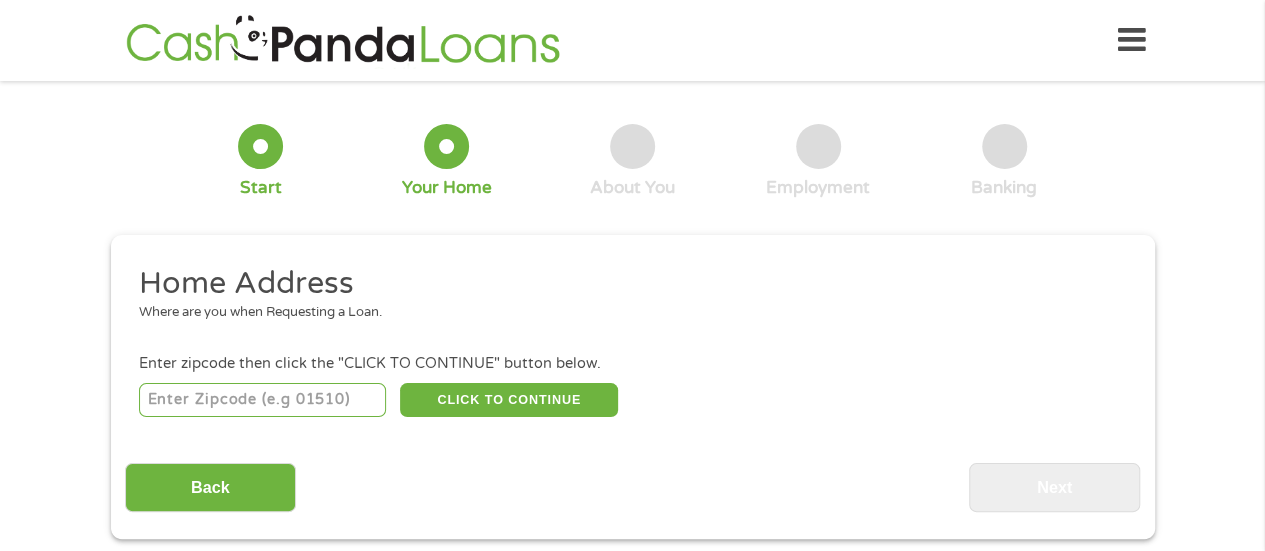 type on "77346" 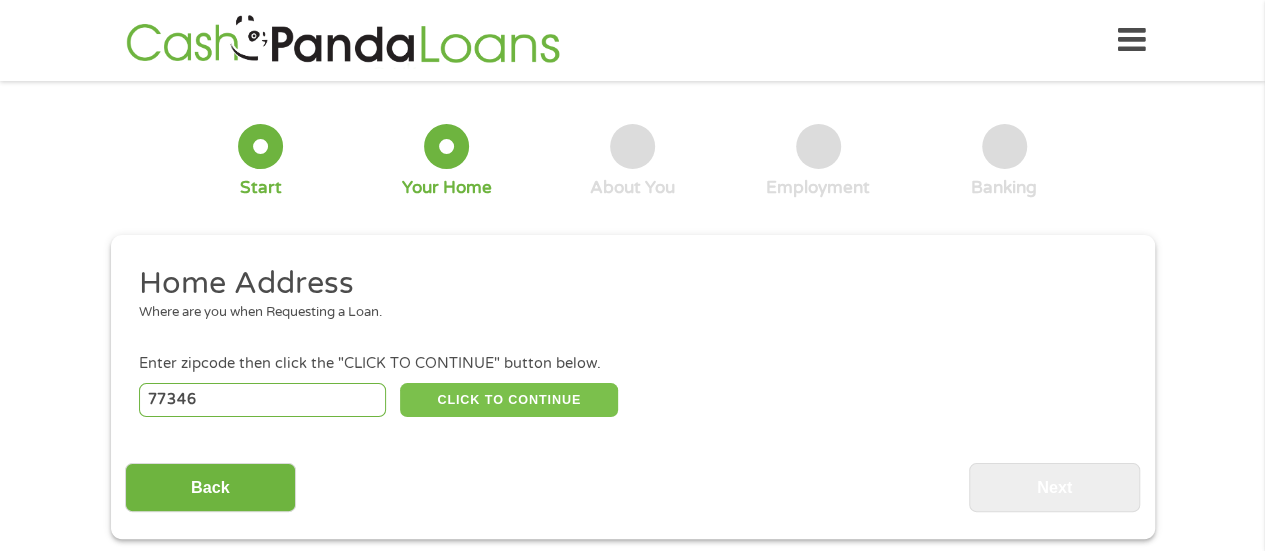 click on "CLICK TO CONTINUE" at bounding box center [509, 400] 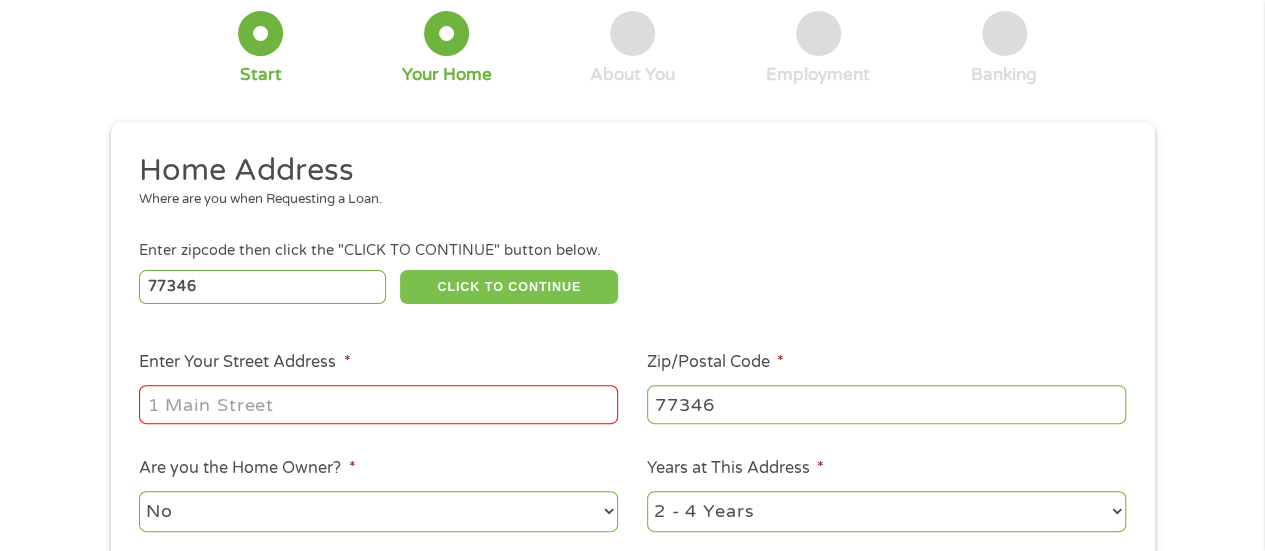 scroll, scrollTop: 120, scrollLeft: 0, axis: vertical 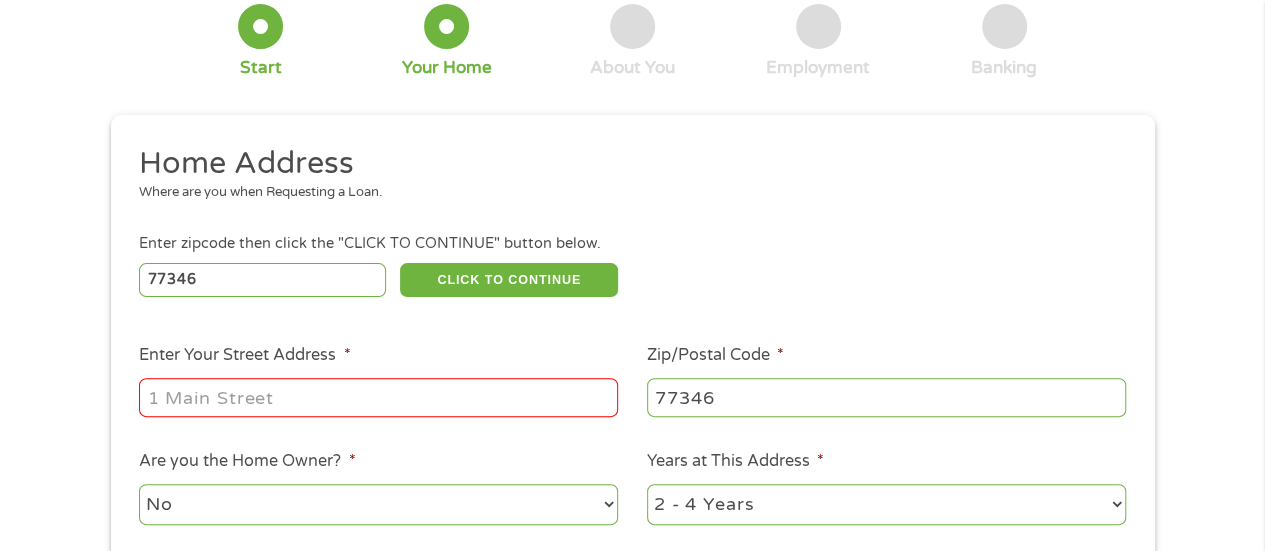 click on "Home Address Where are you when Requesting a Loan.
Enter zipcode then click the "CLICK TO CONTINUE" button below.
[ZIP]
CLICK TO CONTINUE
Please recheck your Zipcode, it seems to be Incorrect Enter Your Street Address * Zip/Postal Code * [ZIP] This field is hidden when viewing the form City * [CITY] This field is hidden when viewing the form State * Alabama Alaska Arizona Arkansas California Colorado Connecticut Delaware Florida Georgia Hawaii Idaho Illinois Indiana Iowa Kansas Kentucky Louisiana Maine Maryland Massachusetts Michigan Minnesota Mississippi Missouri Montana Nebraska Nevada New Hampshire New Jersey New Mexico North Carolina North Dakota Ohio Oklahoma Oregon Pennsylvania Rhode Island South Carolina South Dakota Tennessee Texas Utah Vermont Virginia Washington West Virginia Wisconsin Wyoming Are you the Home Owner? * No Yes Years at This Address * 1 Year or less 1 - 2 Years 2 - 4 Years Over 4 Years Loan Purpose * --- Choose one --- Pay Bills Debt Consolidation Home Improvement Other" at bounding box center (632, 411) 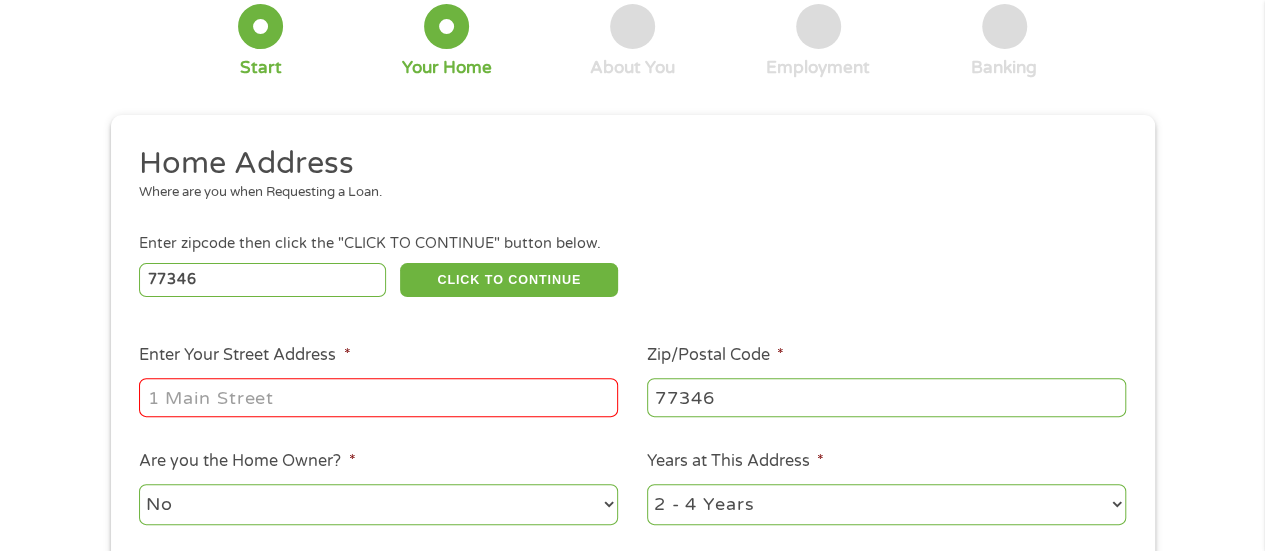 type on "[NUMBER] [STREET] [STREET]" 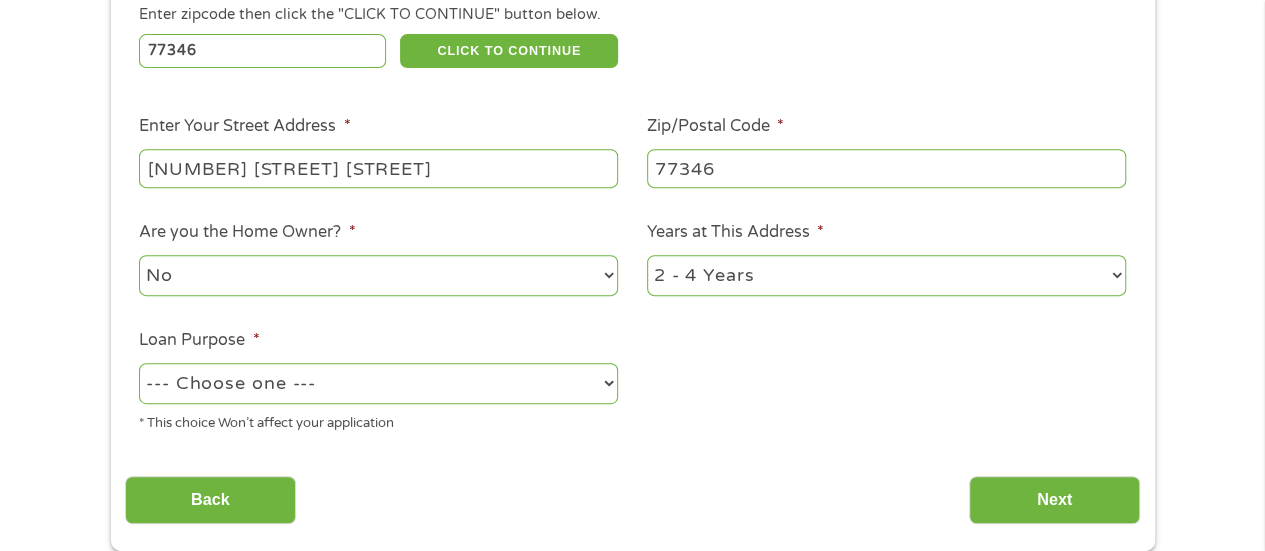scroll, scrollTop: 350, scrollLeft: 0, axis: vertical 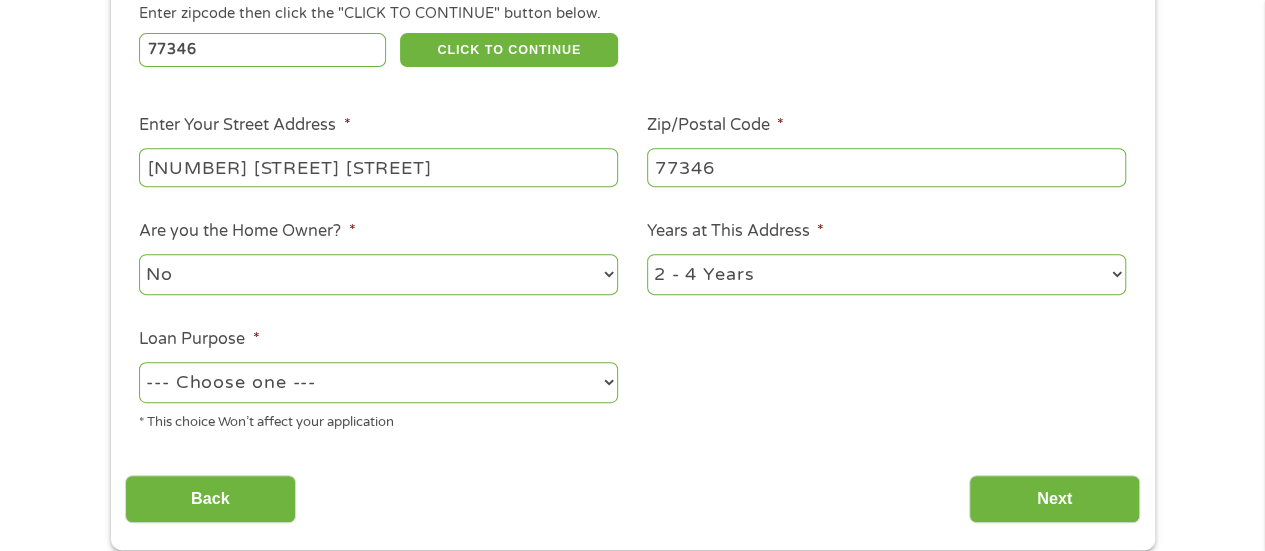 click on "--- Choose one --- Pay Bills Debt Consolidation Home Improvement Major Purchase Car Loan Short Term Cash Medical Expenses Other" at bounding box center (378, 382) 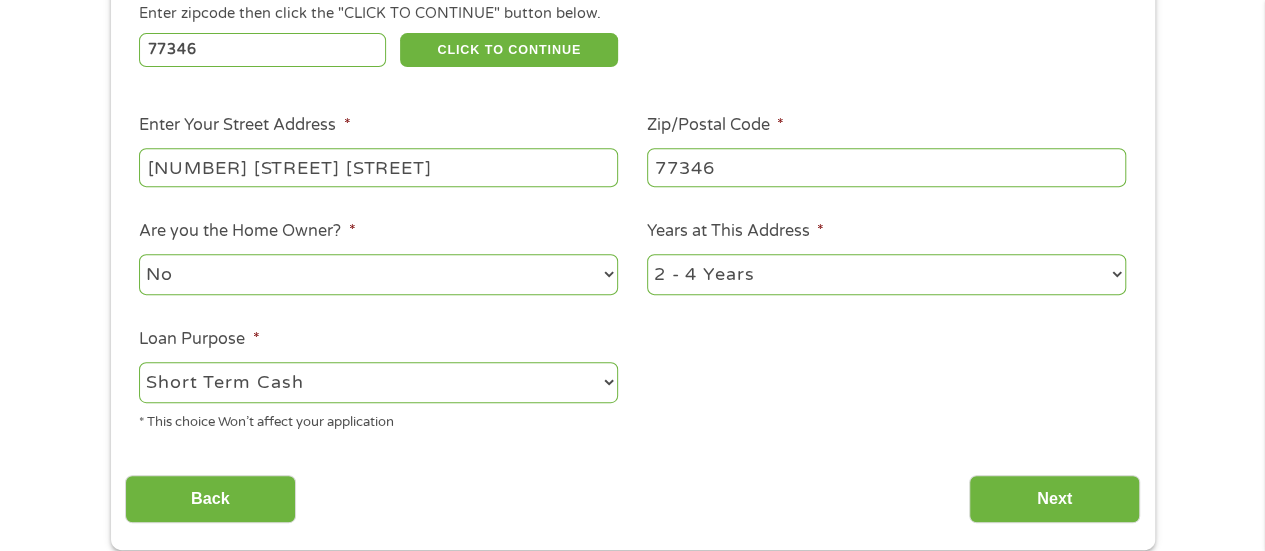 click on "--- Choose one --- Pay Bills Debt Consolidation Home Improvement Major Purchase Car Loan Short Term Cash Medical Expenses Other" at bounding box center [378, 382] 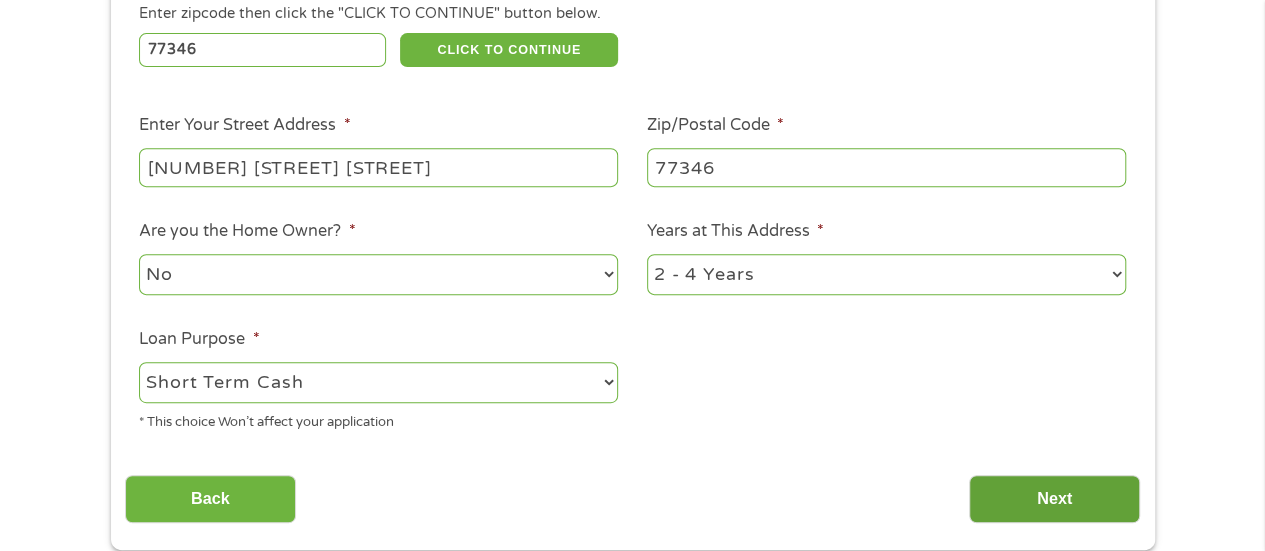 click on "Next" at bounding box center (1054, 499) 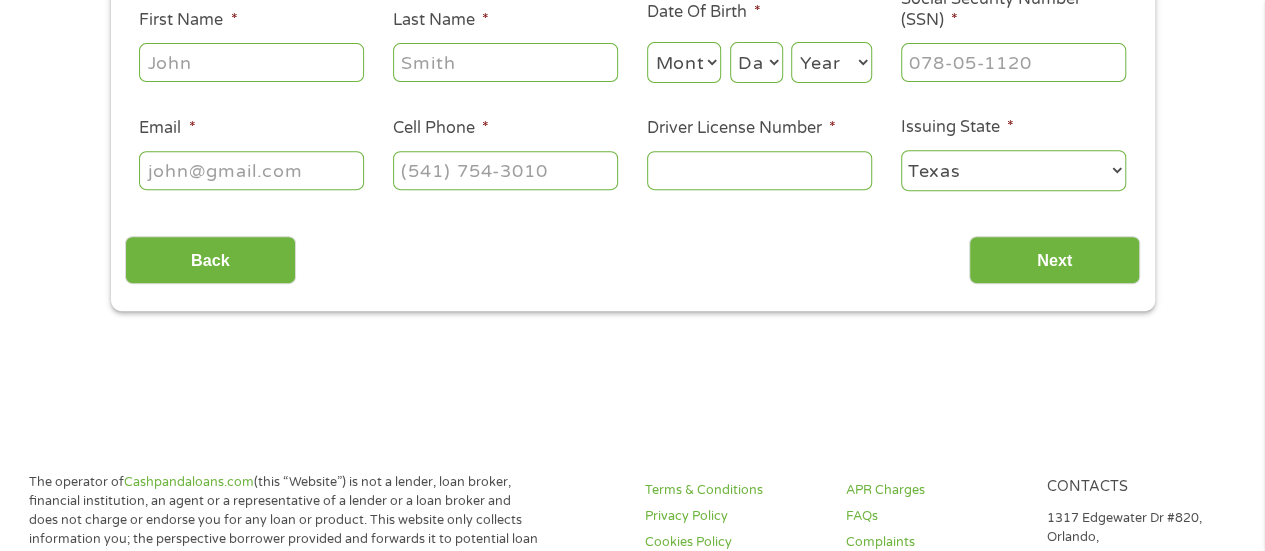 scroll, scrollTop: 8, scrollLeft: 8, axis: both 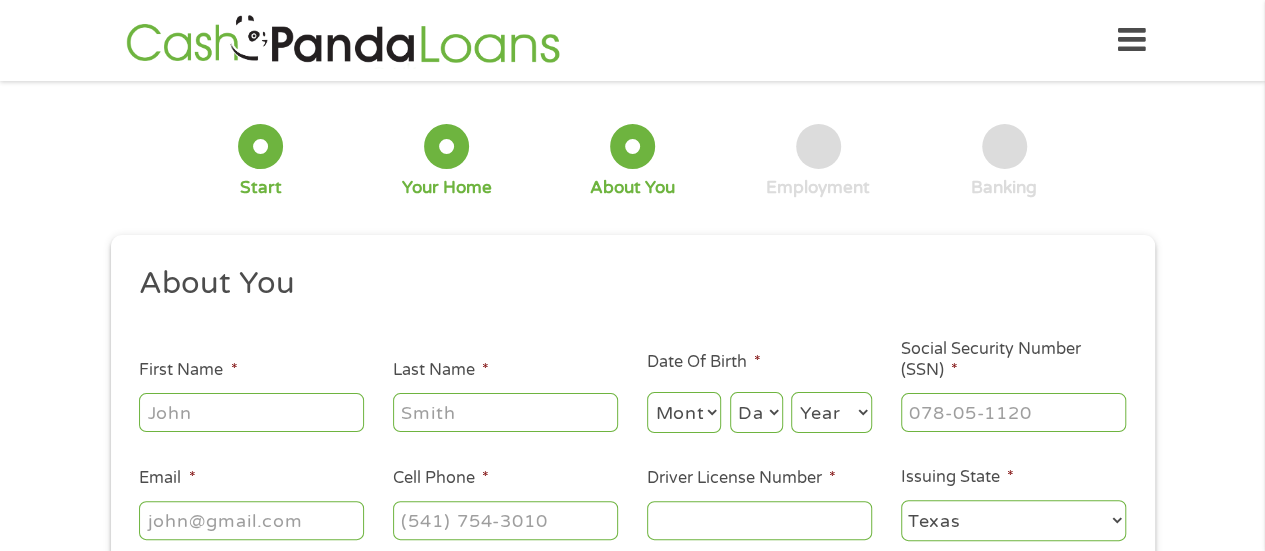 click on "First Name *" at bounding box center [251, 412] 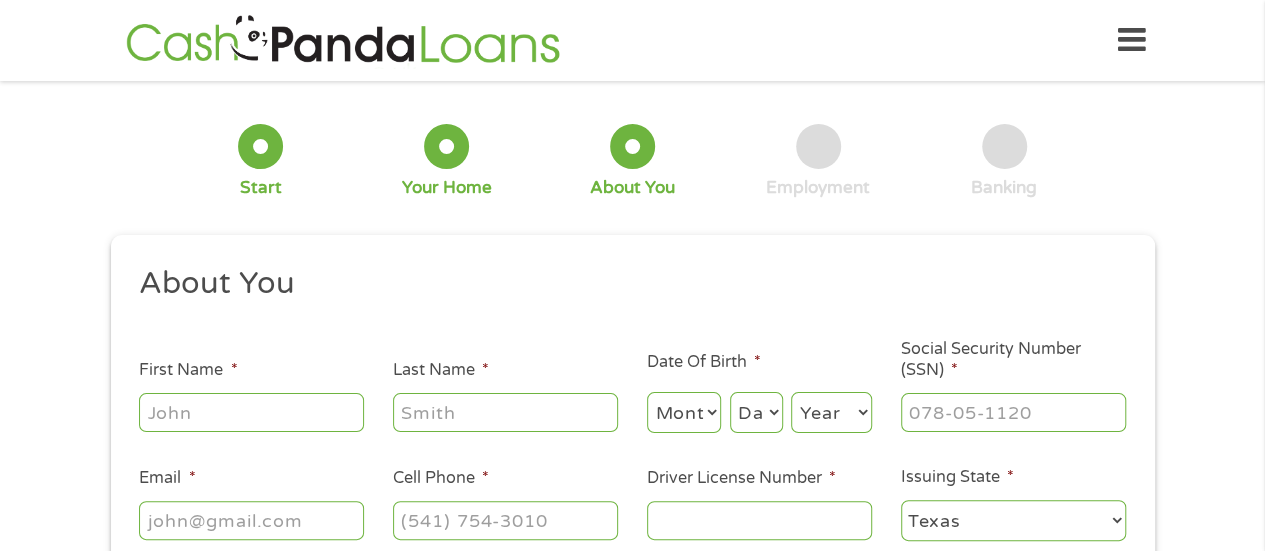 type on "satin" 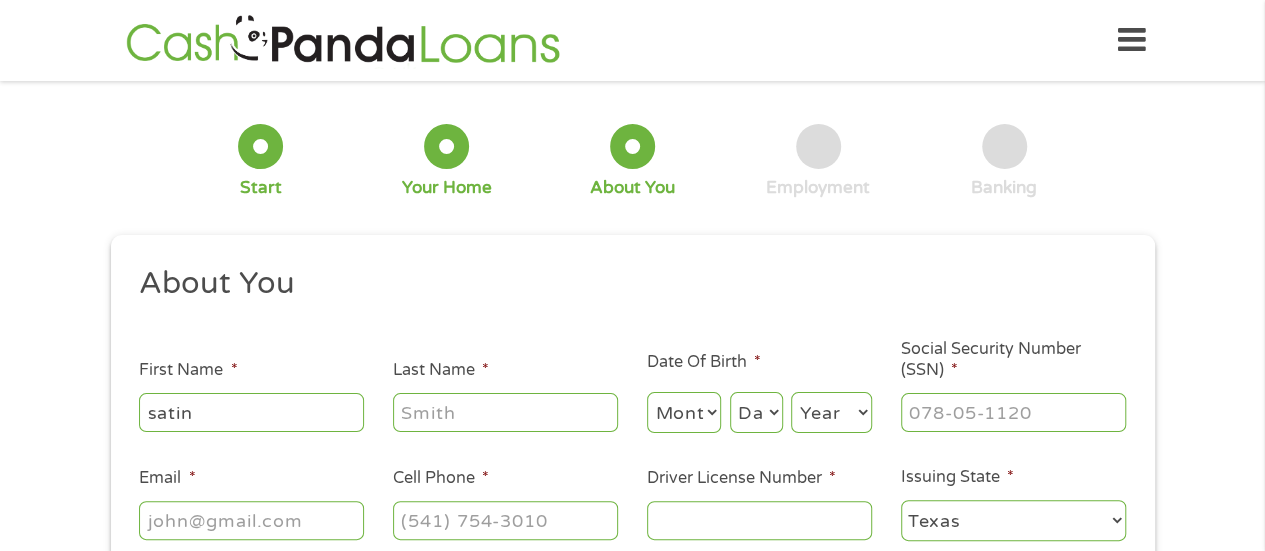 type on "[LAST]" 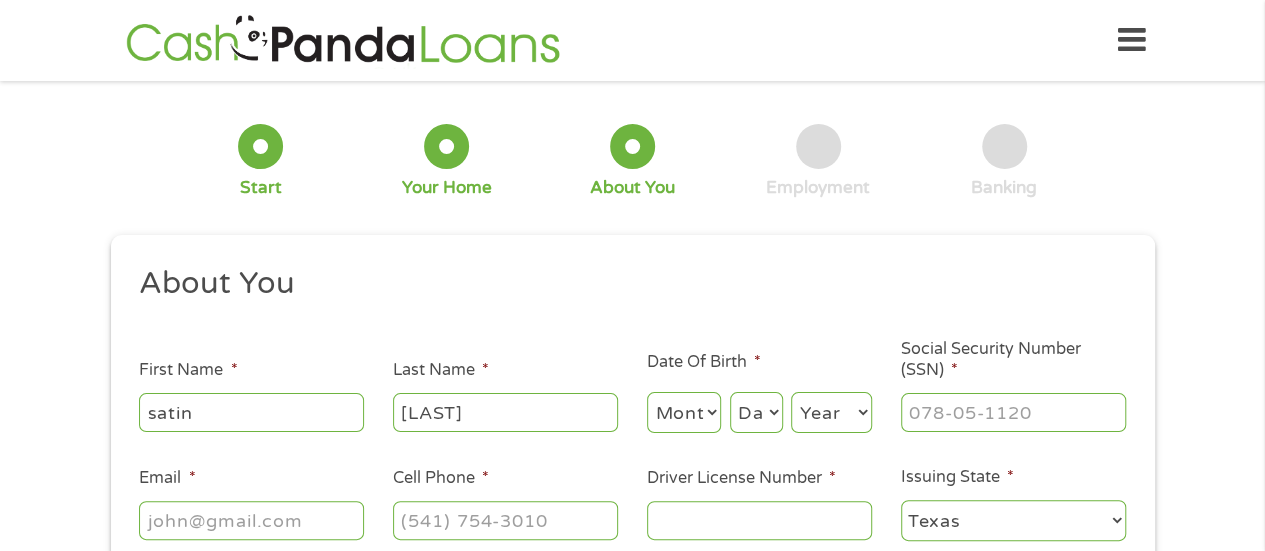 type on "[NAME]@[DOMAIN]" 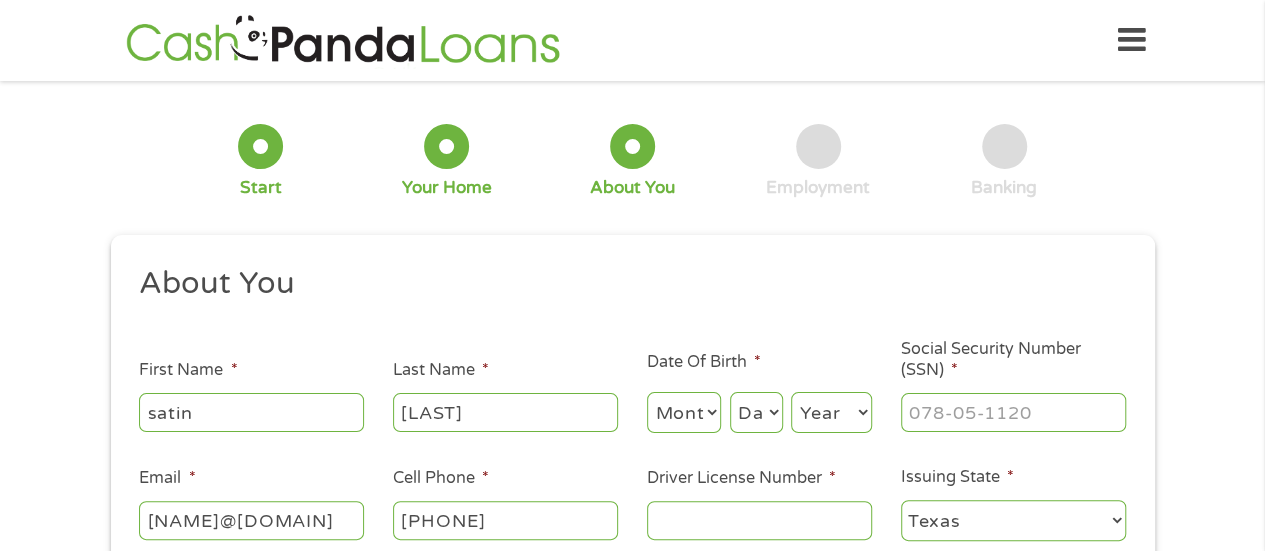 type on "[PHONE]" 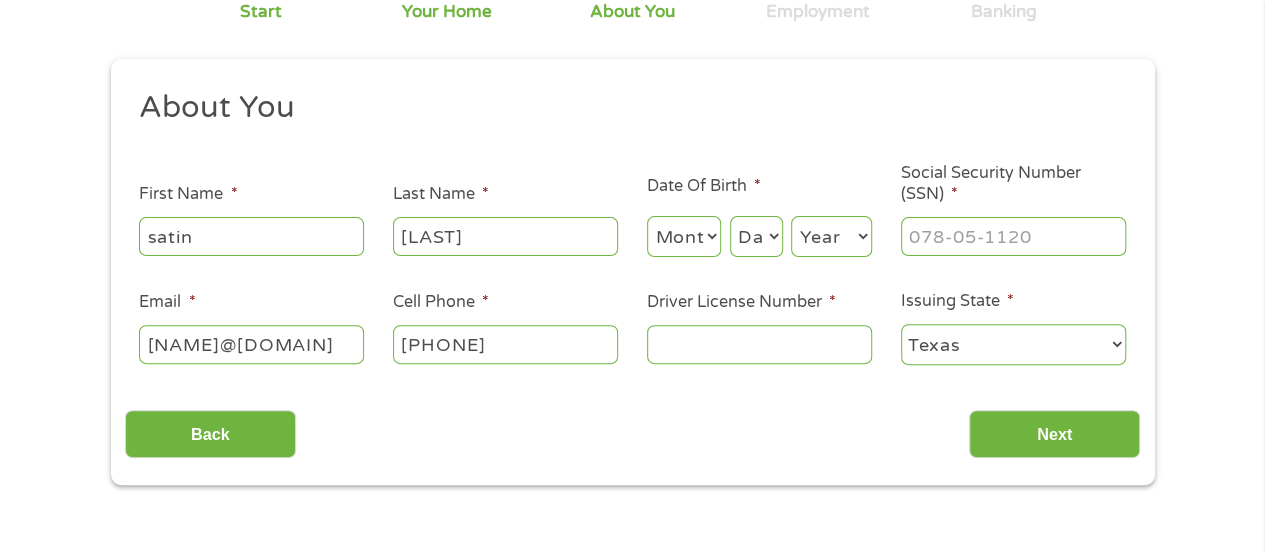 scroll, scrollTop: 179, scrollLeft: 0, axis: vertical 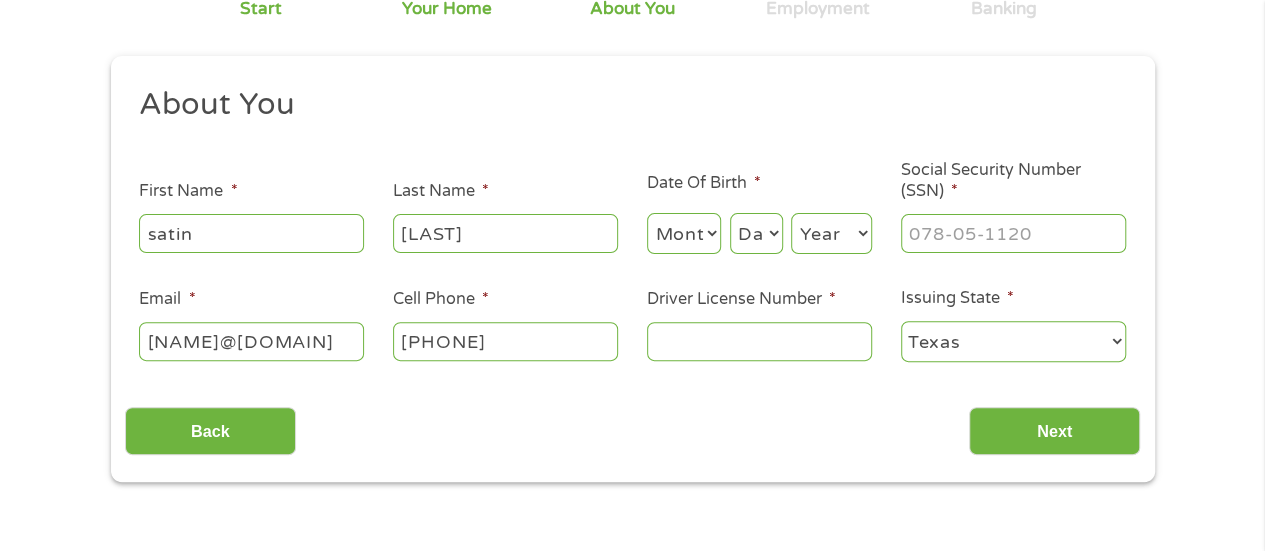 click on "Month 1 2 3 4 5 6 7 8 9 10 11 12" at bounding box center [684, 233] 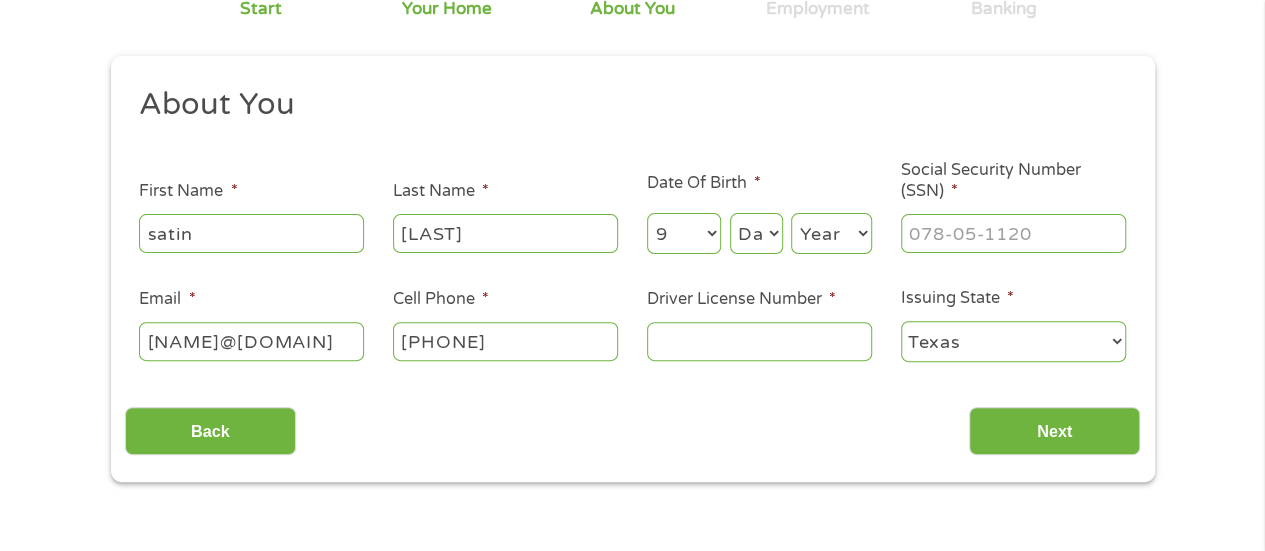 click on "Month 1 2 3 4 5 6 7 8 9 10 11 12" at bounding box center [684, 233] 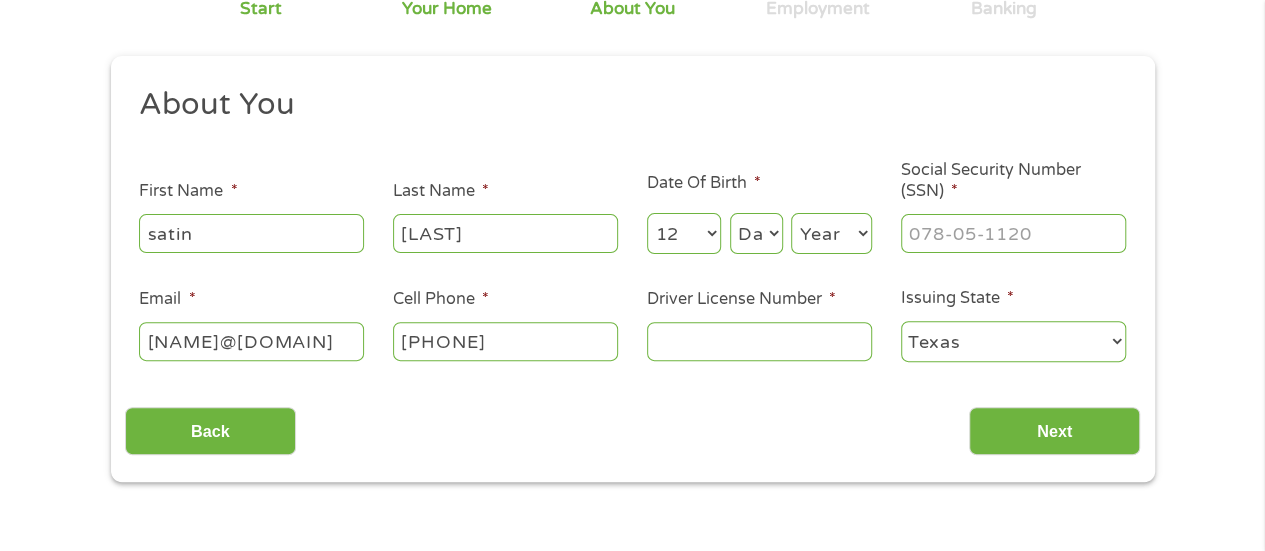 click on "Month 1 2 3 4 5 6 7 8 9 10 11 12" at bounding box center (684, 233) 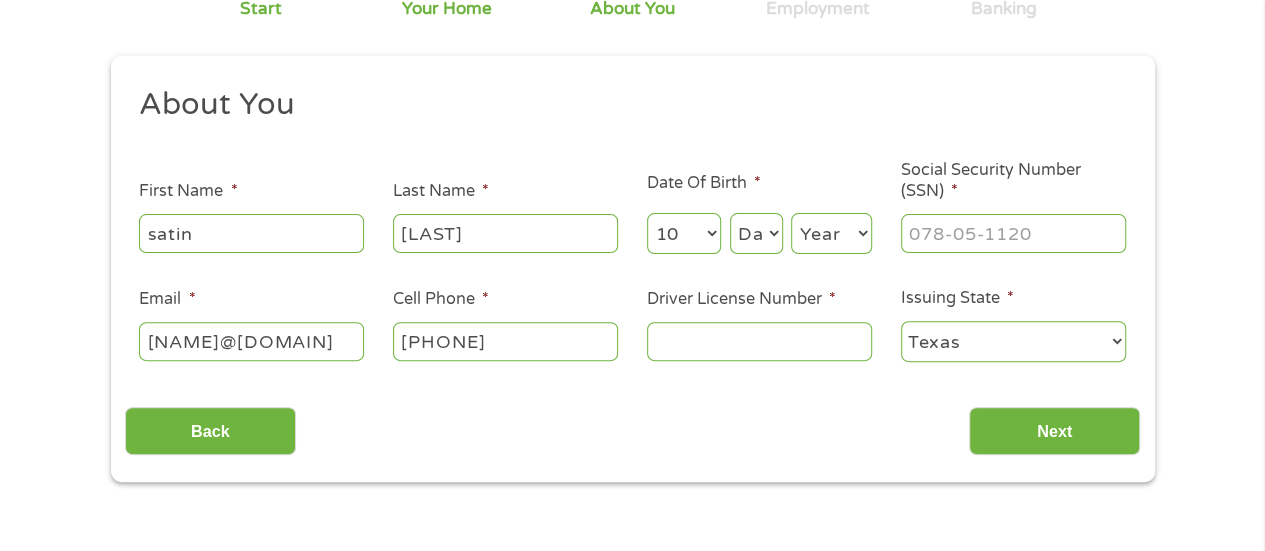 click on "Month 1 2 3 4 5 6 7 8 9 10 11 12" at bounding box center [684, 233] 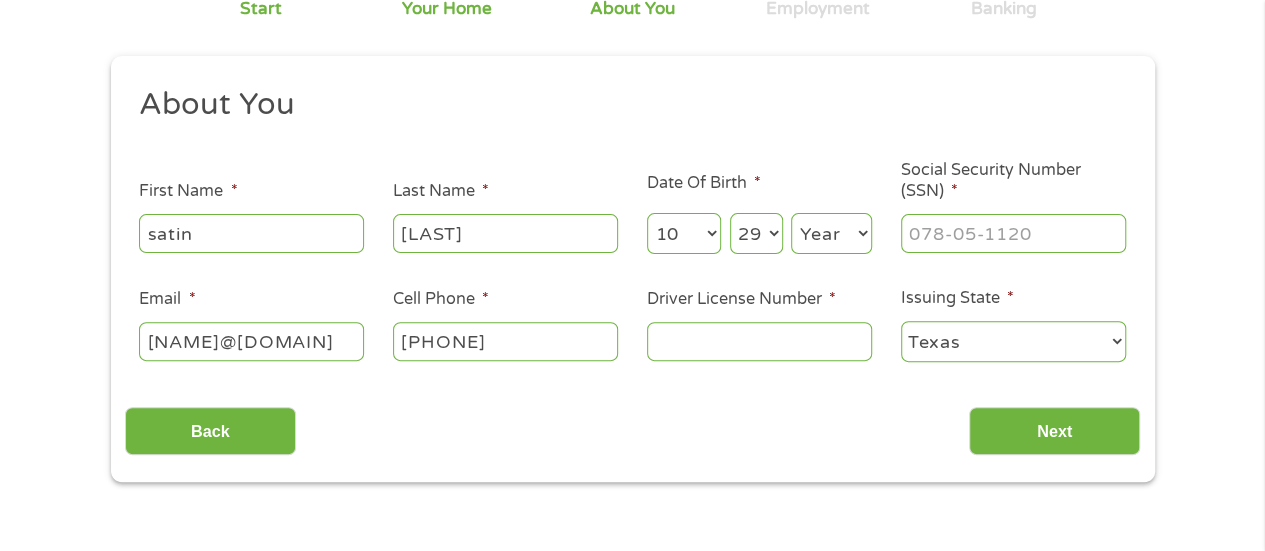 click on "Day 1 2 3 4 5 6 7 8 9 10 11 12 13 14 15 16 17 18 19 20 21 22 23 24 25 26 27 28 29 30 31" at bounding box center (756, 233) 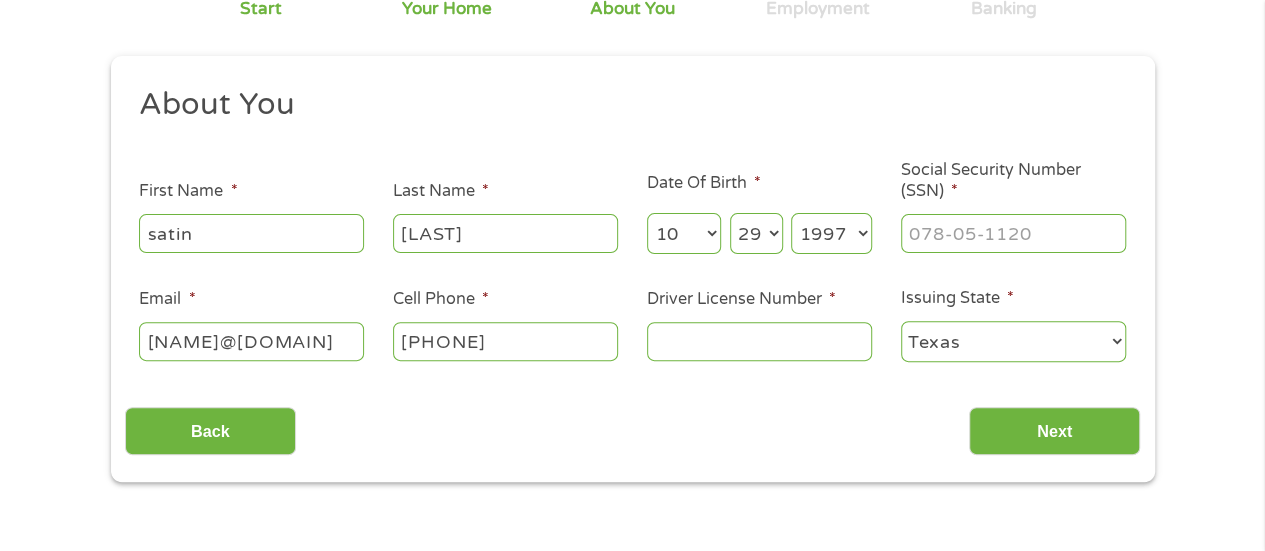 click on "Year 2007 2006 2005 2004 2003 2002 2001 2000 1999 1998 1997 1996 1995 1994 1993 1992 1991 1990 1989 1988 1987 1986 1985 1984 1983 1982 1981 1980 1979 1978 1977 1976 1975 1974 1973 1972 1971 1970 1969 1968 1967 1966 1965 1964 1963 1962 1961 1960 1959 1958 1957 1956 1955 1954 1953 1952 1951 1950 1949 1948 1947 1946 1945 1944 1943 1942 1941 1940 1939 1938 1937 1936 1935 1934 1933 1932 1931 1930 1929 1928 1927 1926 1925 1924 1923 1922 1921 1920" at bounding box center [831, 233] 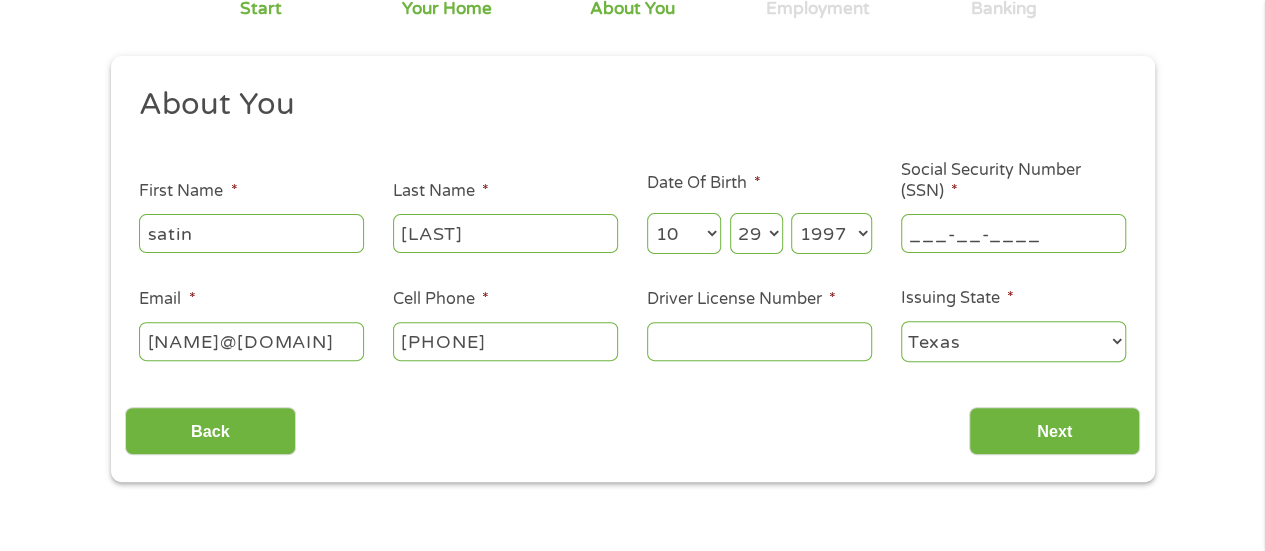click on "___-__-____" at bounding box center [1013, 233] 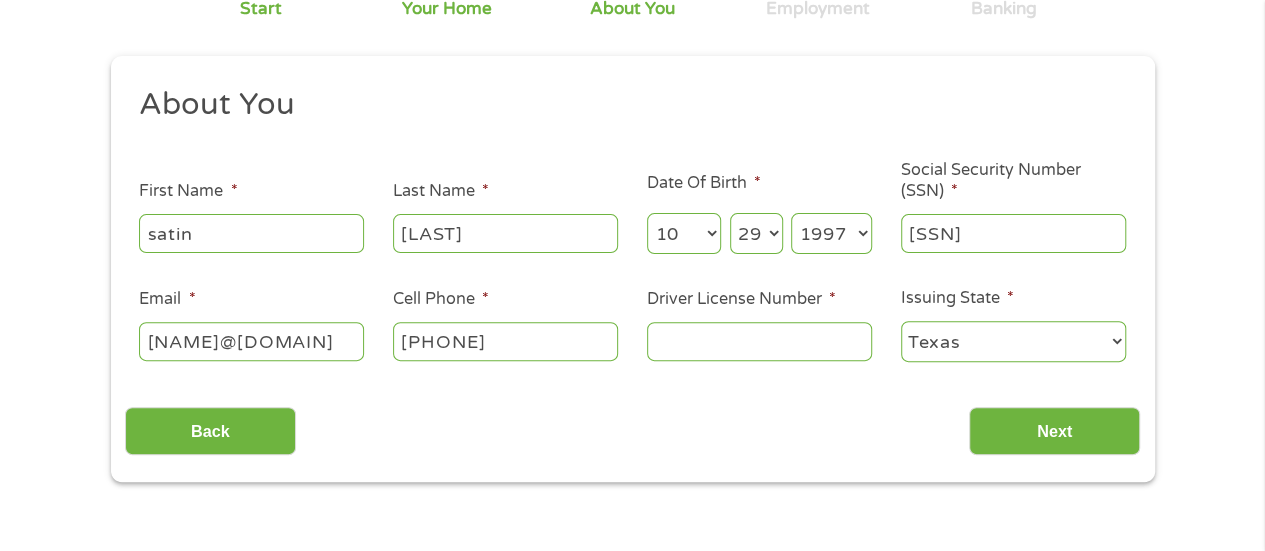 type on "[SSN]" 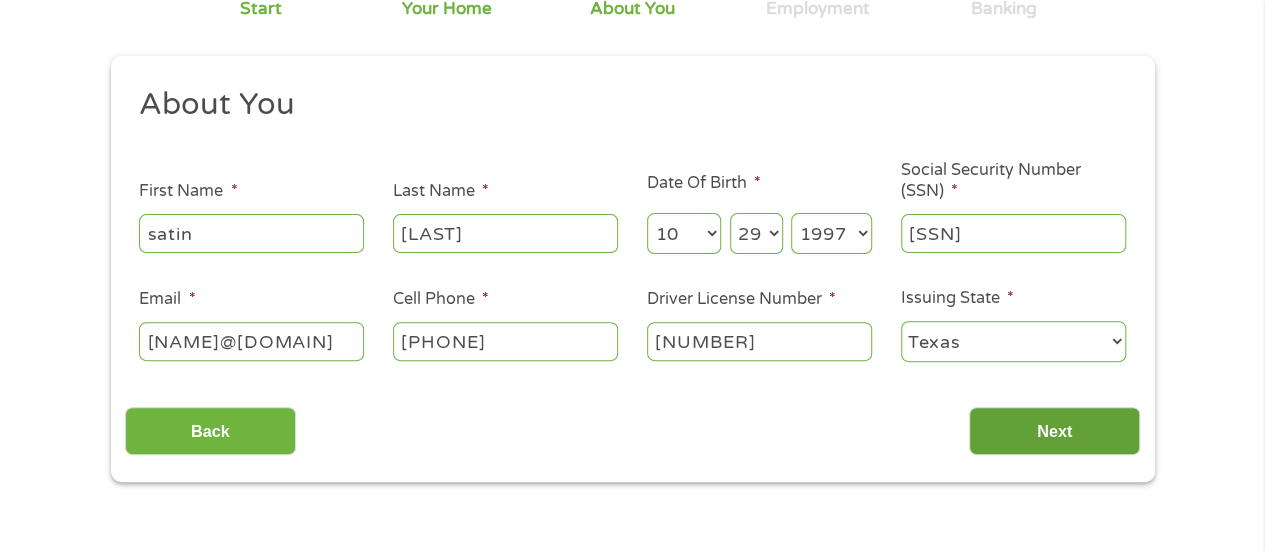 type on "[NUMBER]" 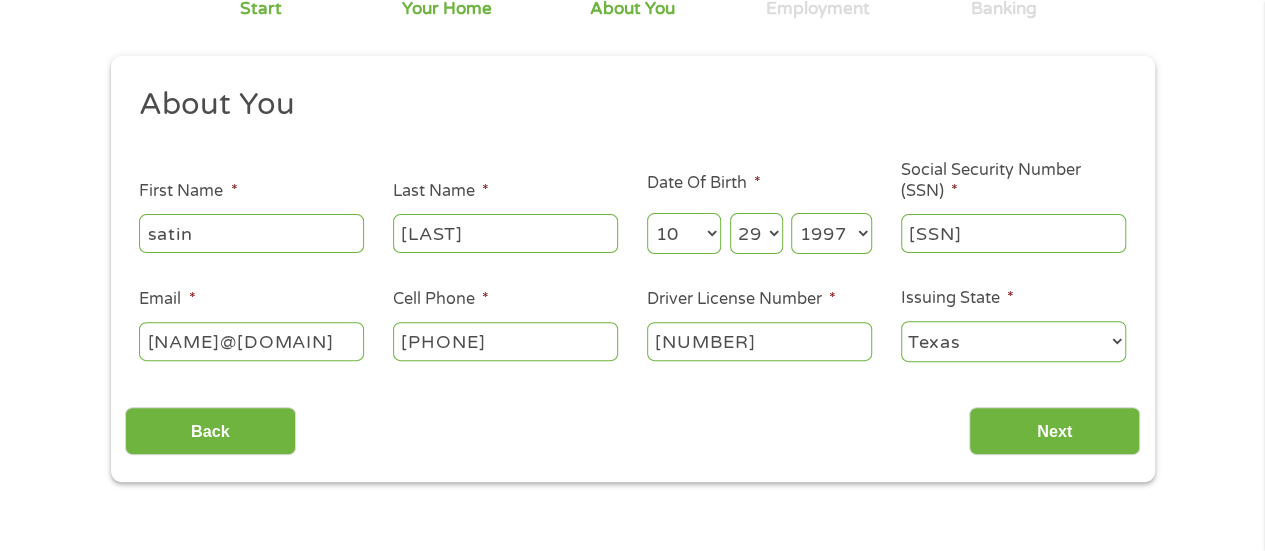 scroll, scrollTop: 8, scrollLeft: 8, axis: both 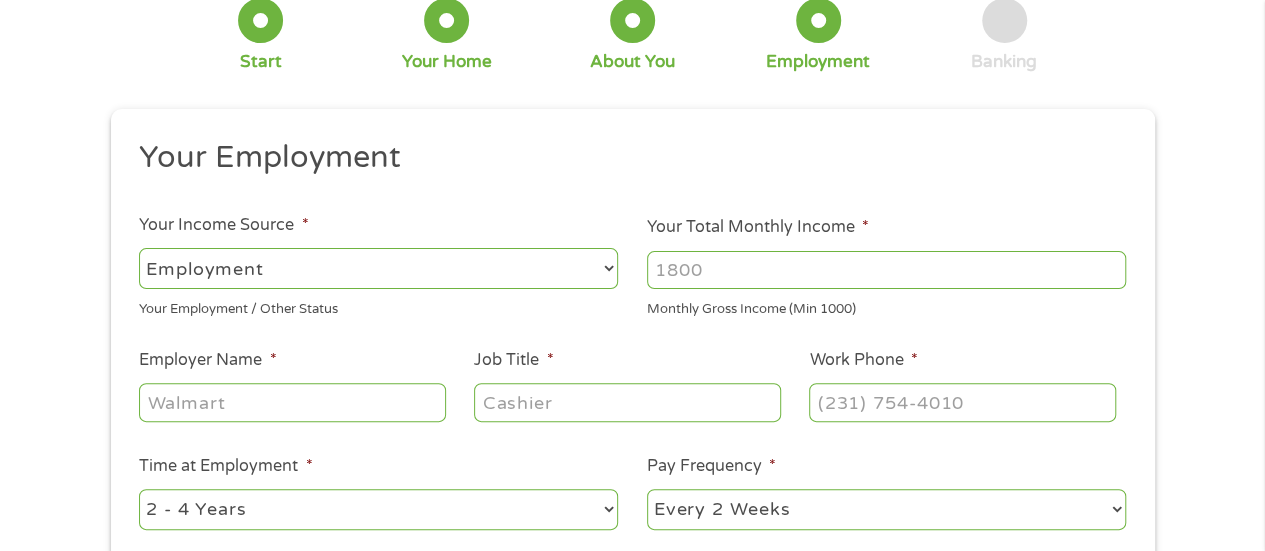 click on "--- Choose one --- Employment Self Employed Benefits" at bounding box center [378, 268] 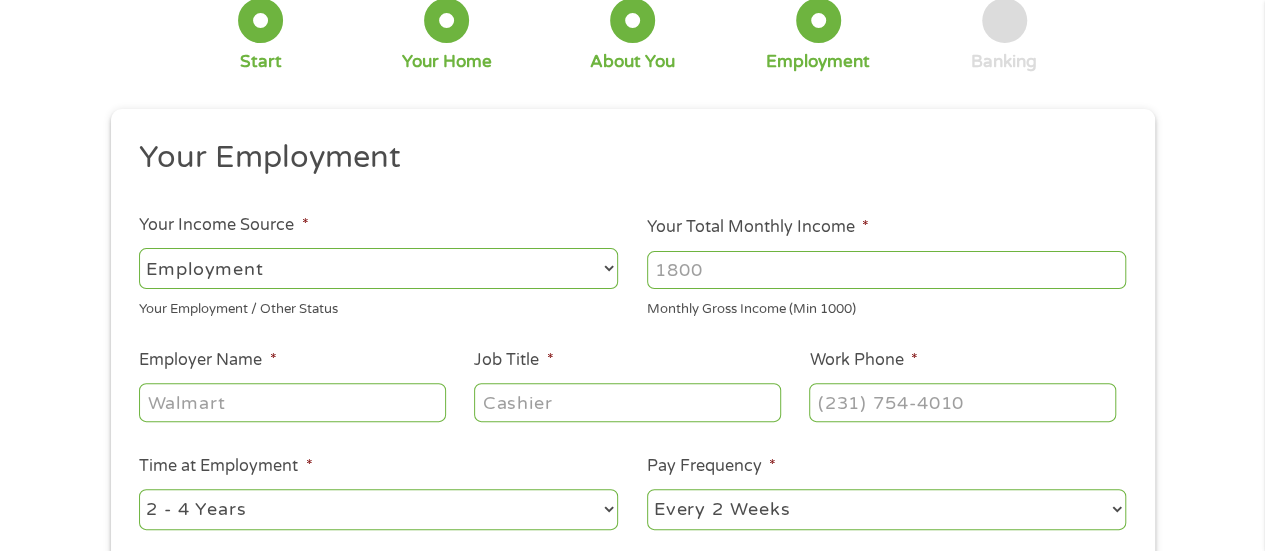 select on "benefits" 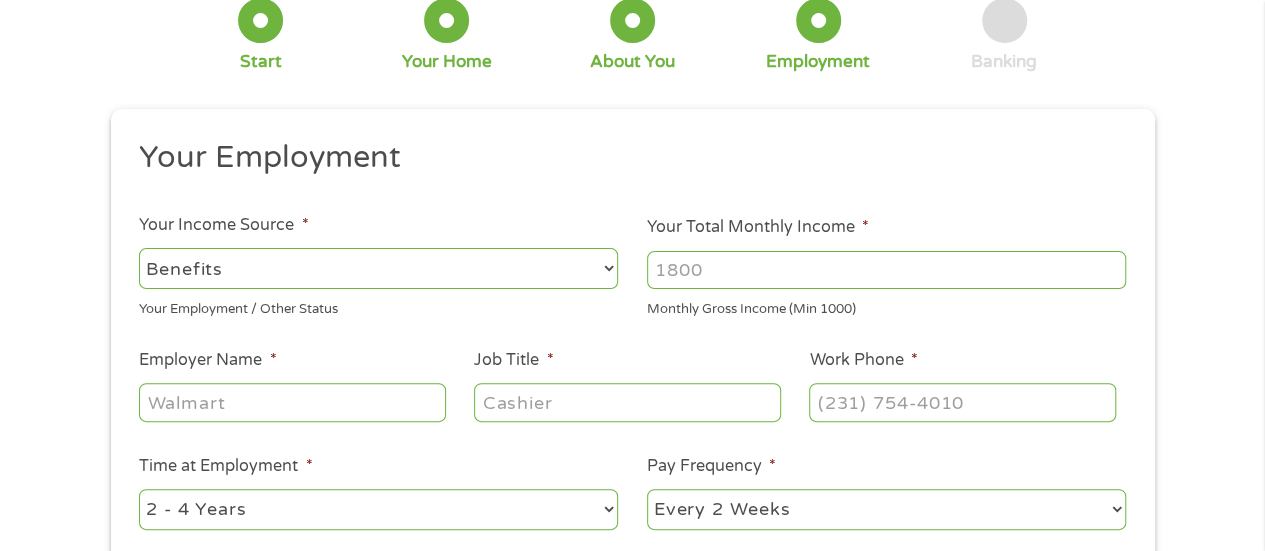 click on "--- Choose one --- Employment Self Employed Benefits" at bounding box center (378, 268) 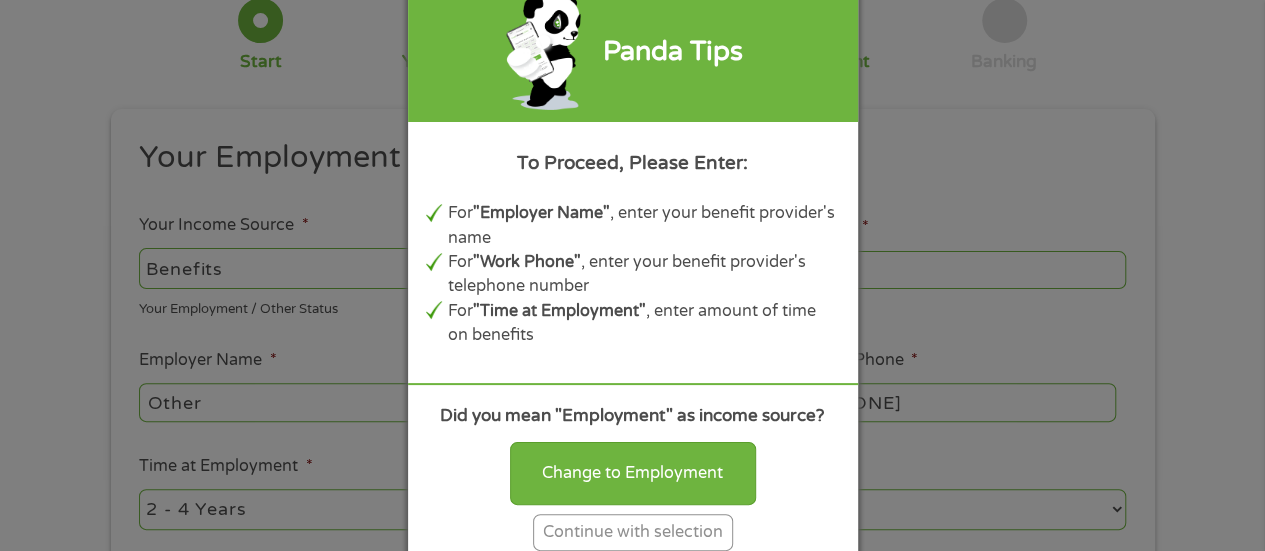 click on "Panda Tips To Proceed, Please Enter: For  "Employer Name" , enter your benefit provider's name For  "Work Phone" , enter your benefit provider's telephone number For  "Time at Employment" , enter amount of time on benefits Did you mean "Employment" as income source? Change to Employment Continue with selection" at bounding box center (632, 275) 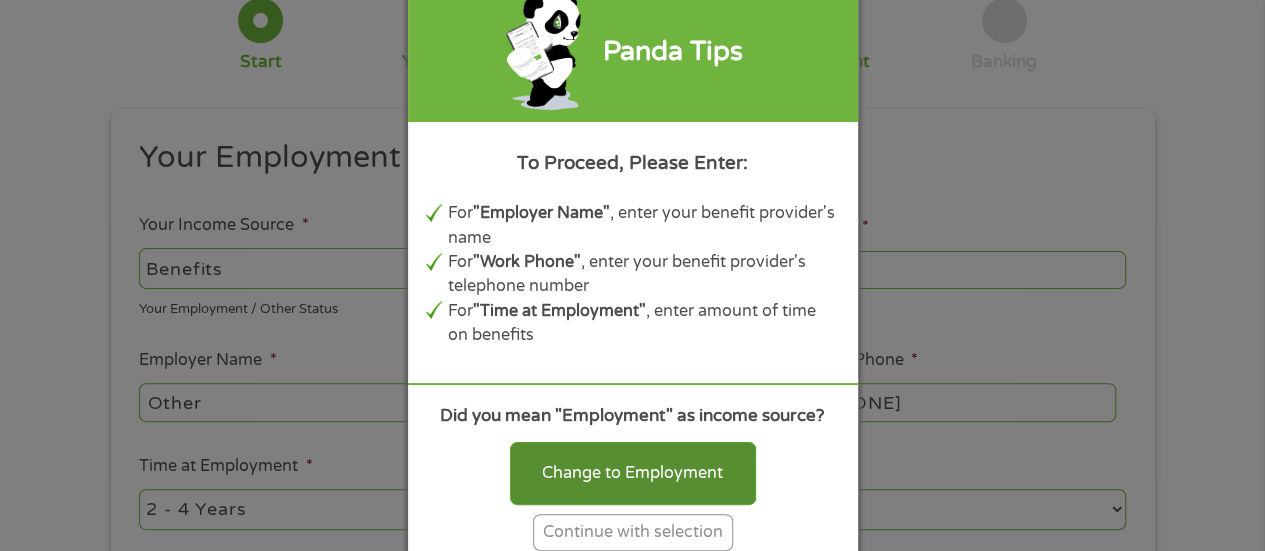 click on "Change to Employment" at bounding box center (633, 473) 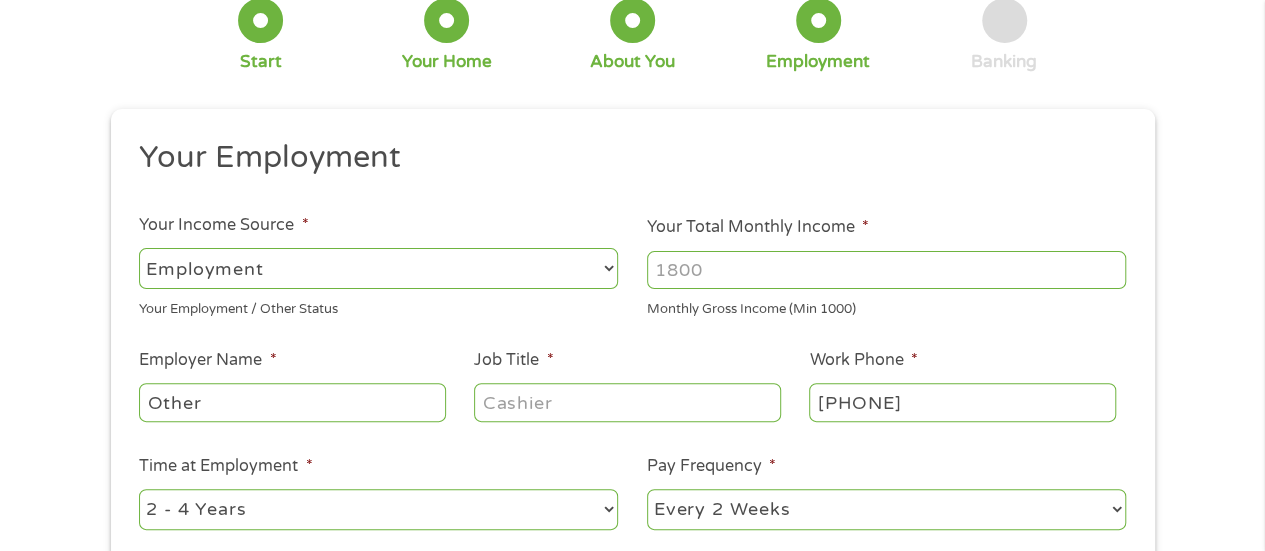 click on "Your Total Monthly Income *" at bounding box center (886, 270) 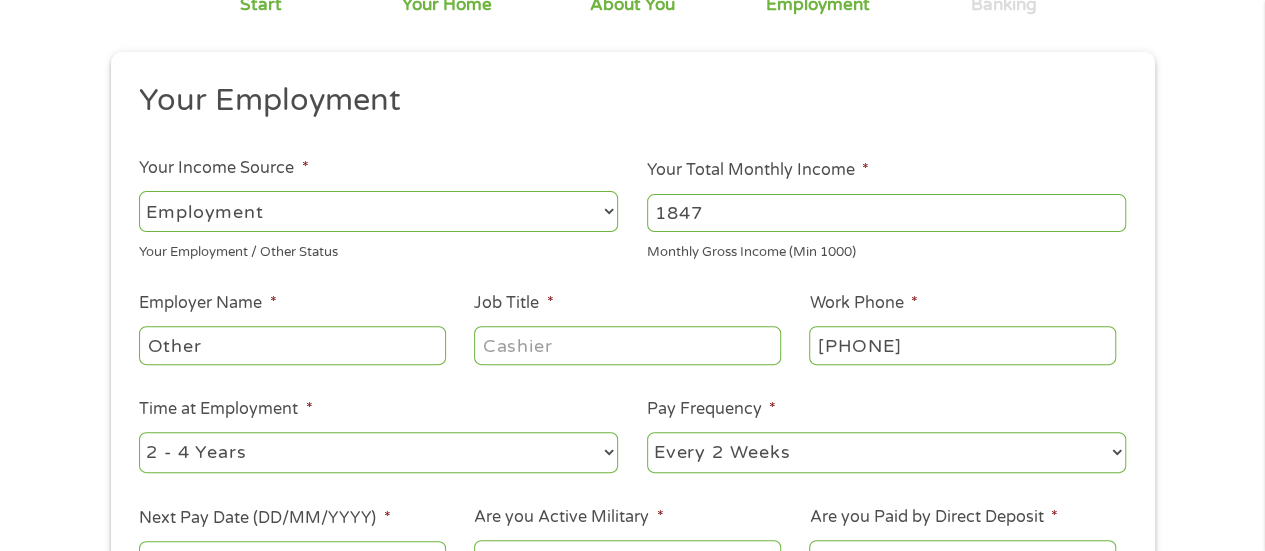 scroll, scrollTop: 185, scrollLeft: 0, axis: vertical 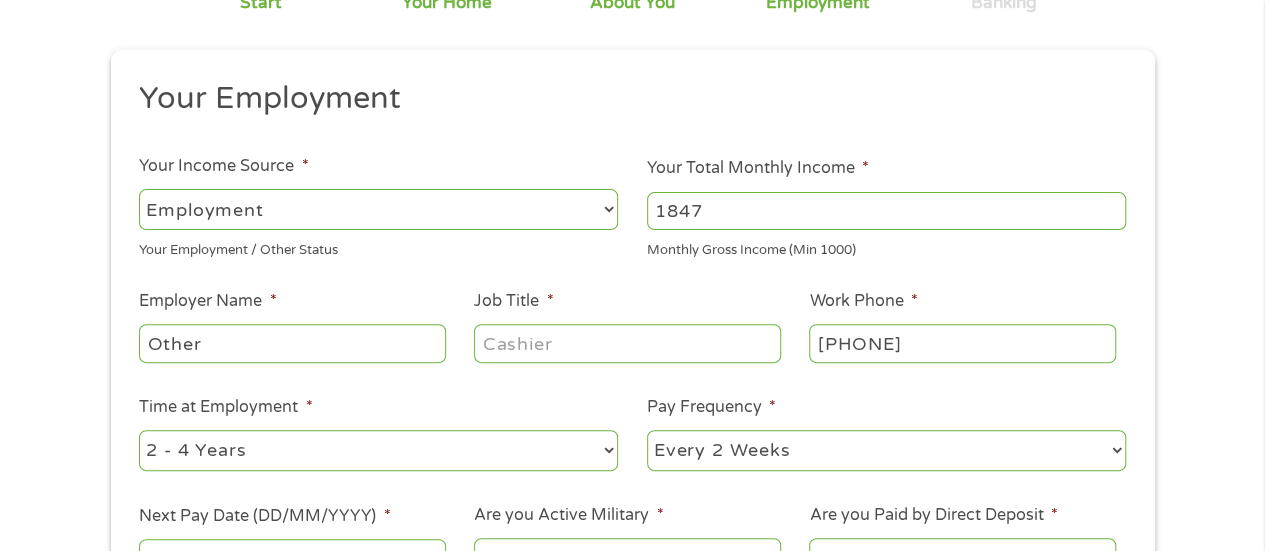 type on "1847" 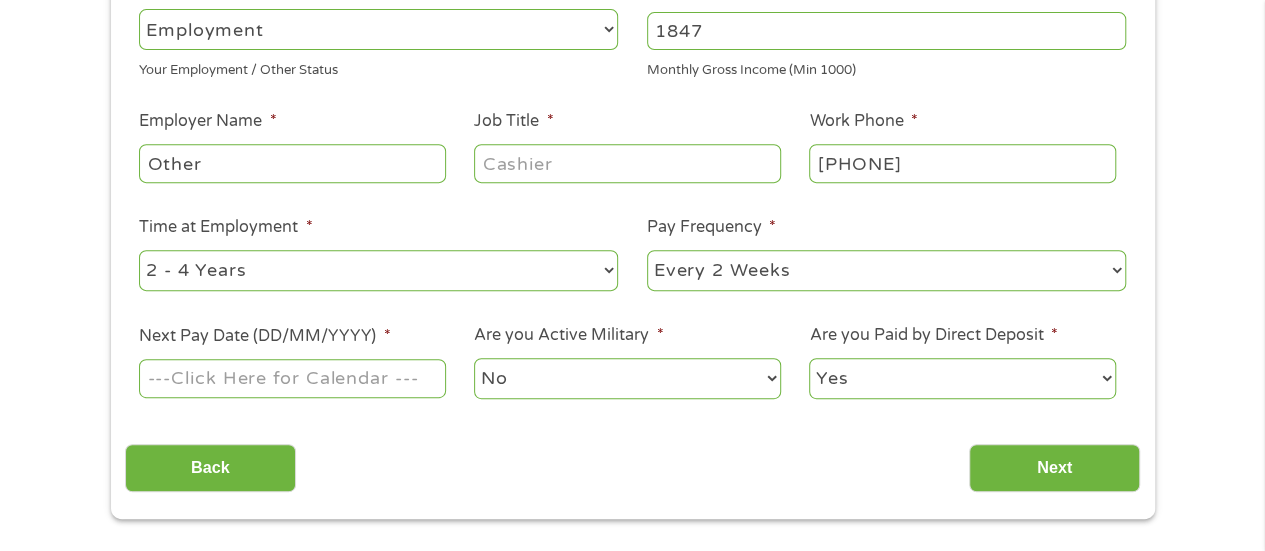 scroll, scrollTop: 385, scrollLeft: 0, axis: vertical 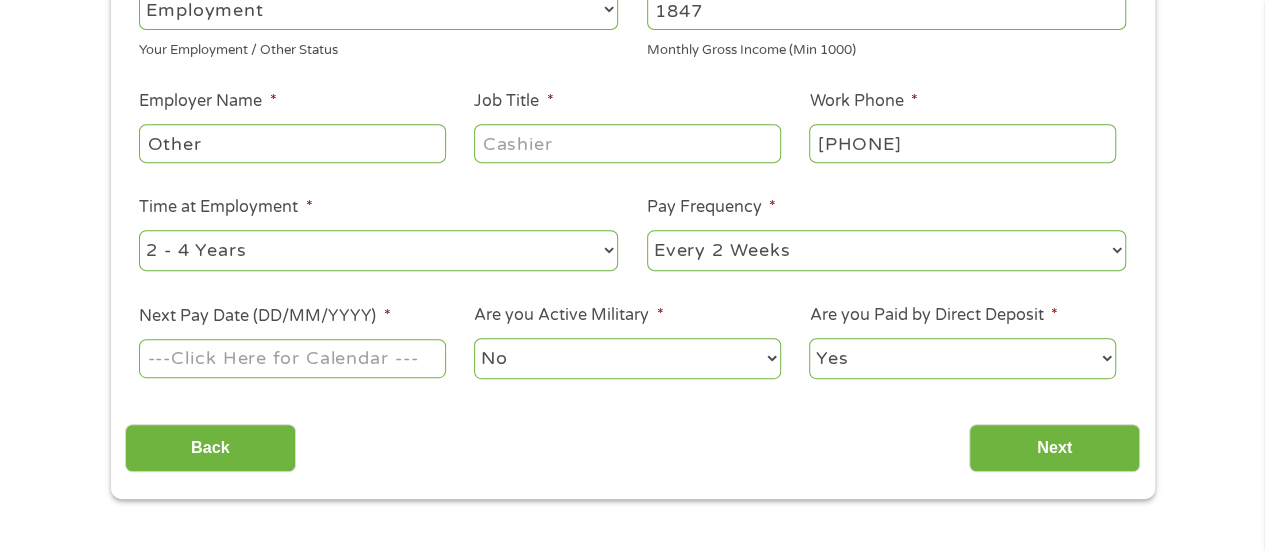 click on "Next Pay Date (DD/MM/YYYY) *" at bounding box center (292, 358) 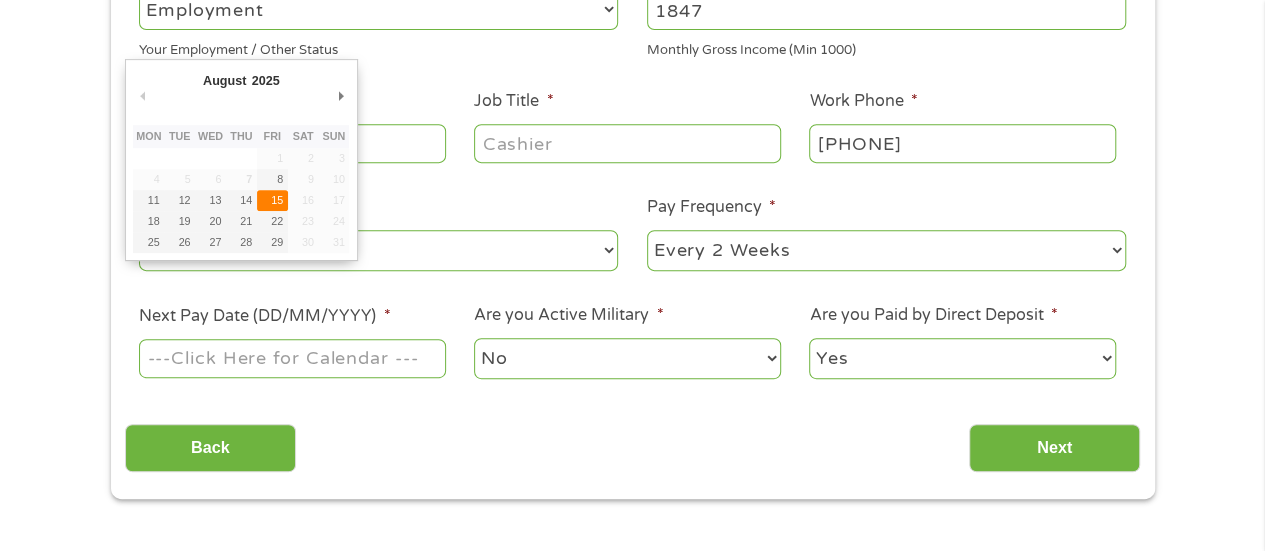 type on "15/08/2025" 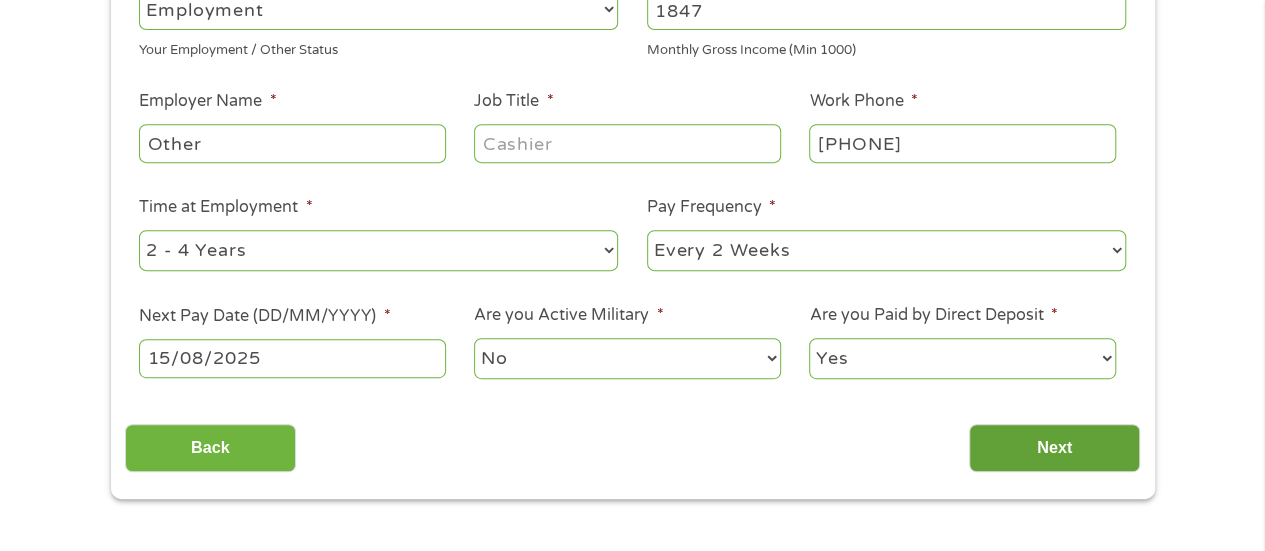click on "Next" at bounding box center (1054, 448) 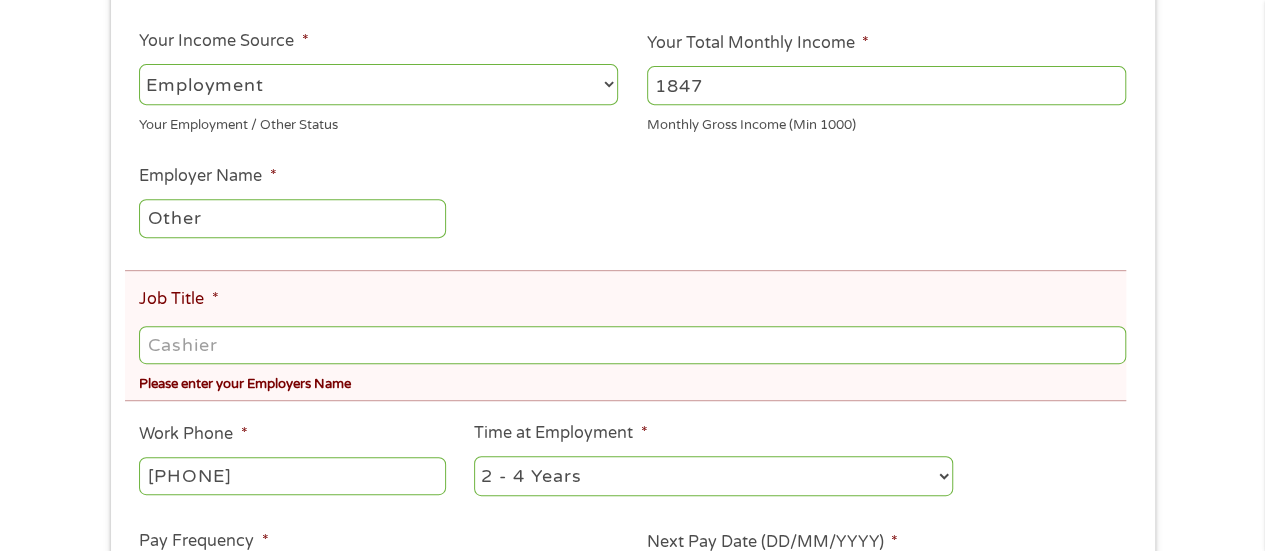 scroll, scrollTop: 8, scrollLeft: 8, axis: both 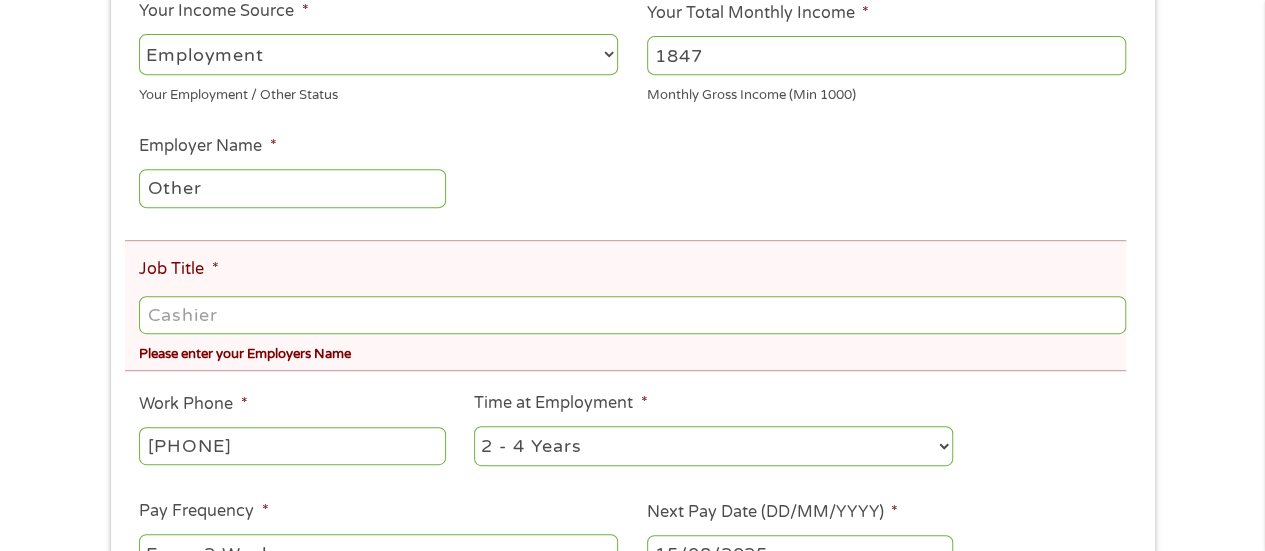 click on "Job Title *" at bounding box center (632, 315) 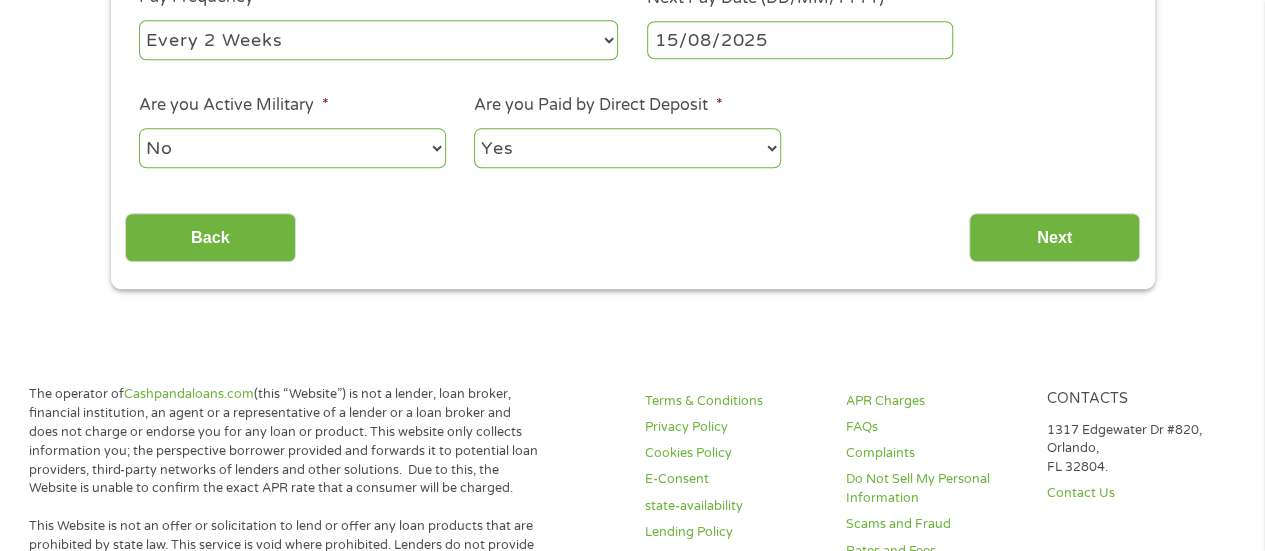 scroll, scrollTop: 931, scrollLeft: 0, axis: vertical 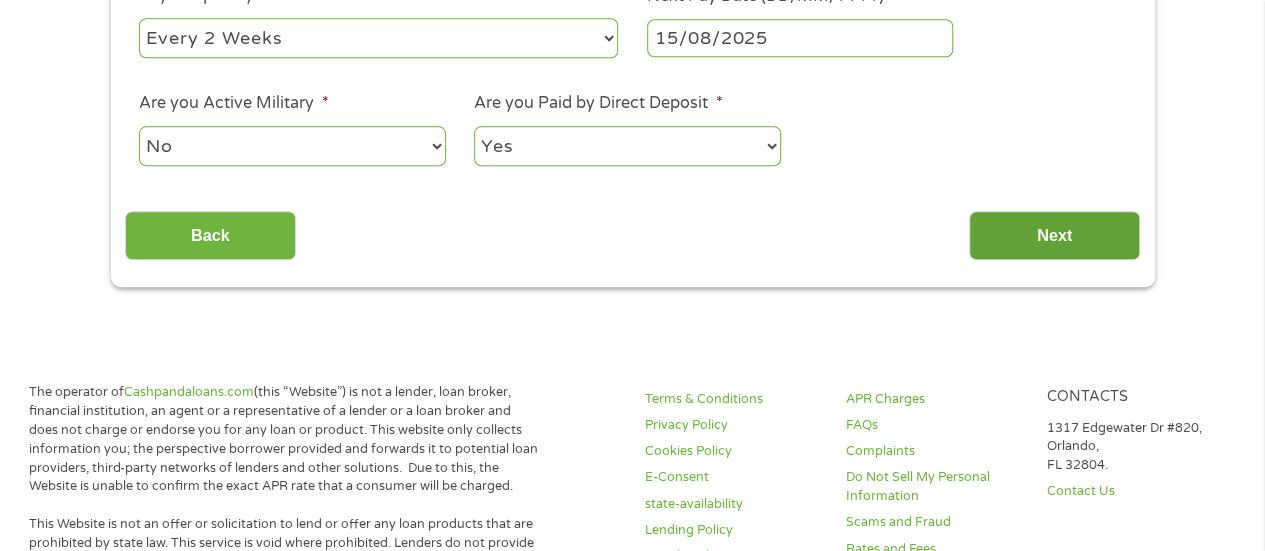 type on "cashier" 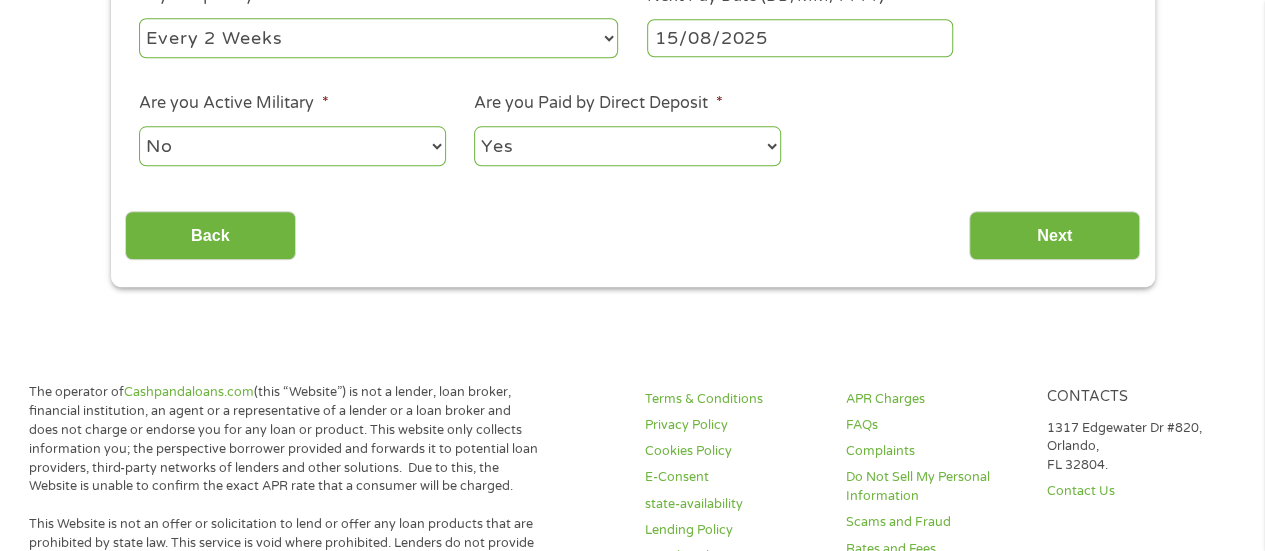 scroll, scrollTop: 8, scrollLeft: 8, axis: both 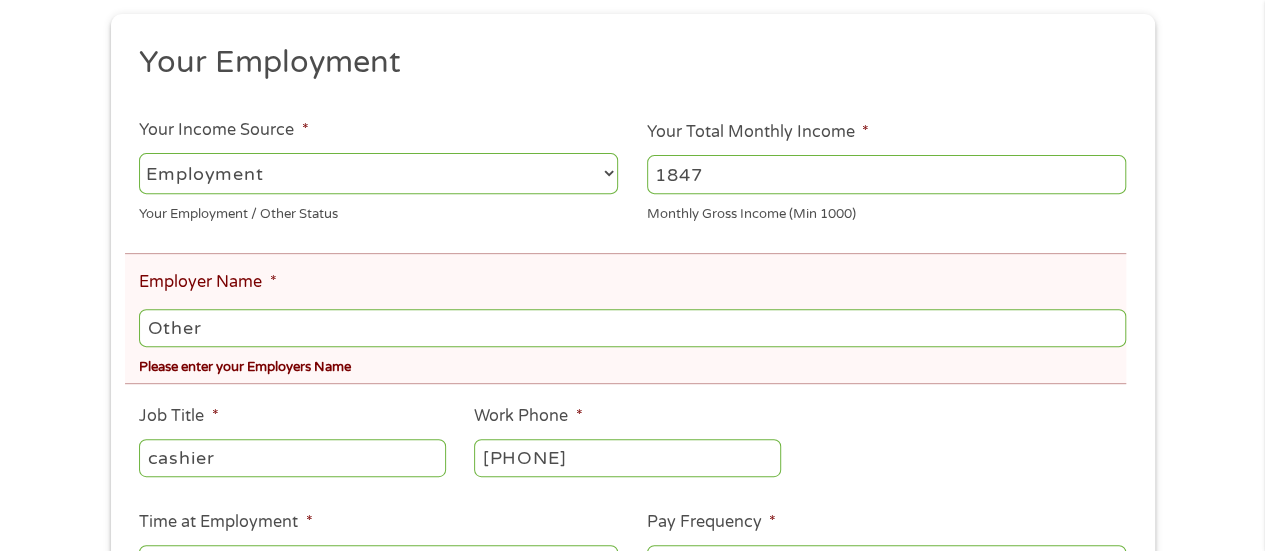 click on "Other" at bounding box center (632, 328) 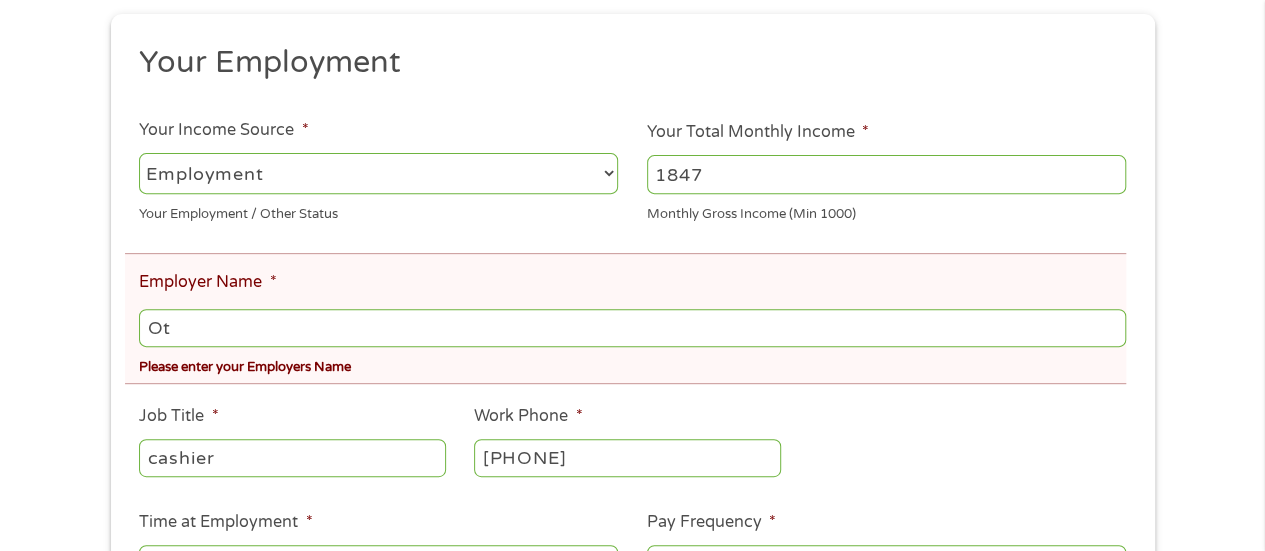 type on "O" 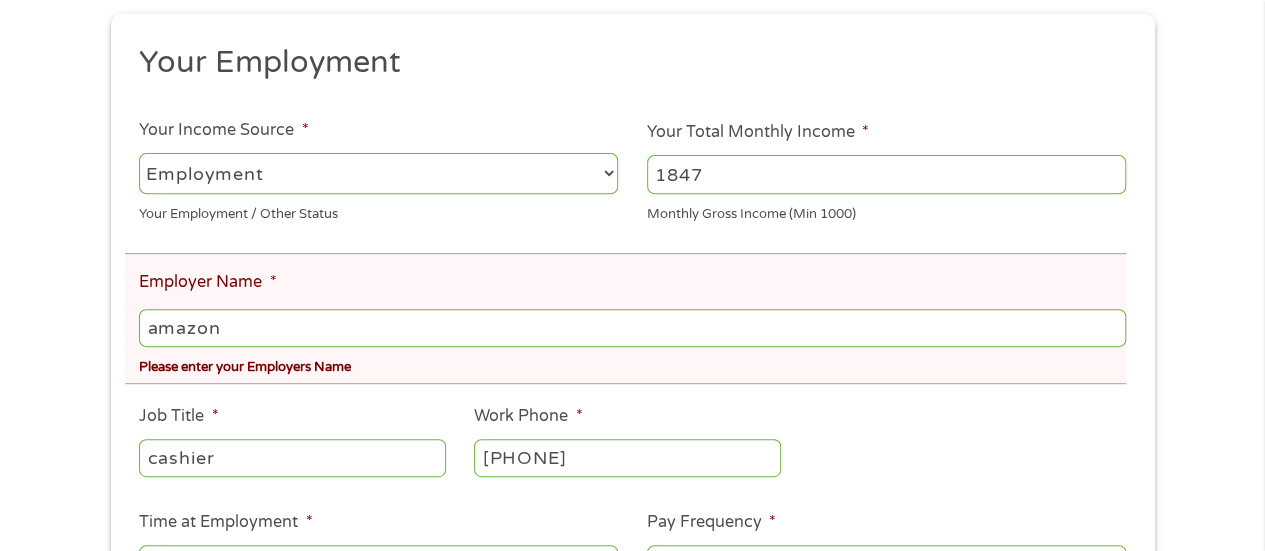 type on "amazon" 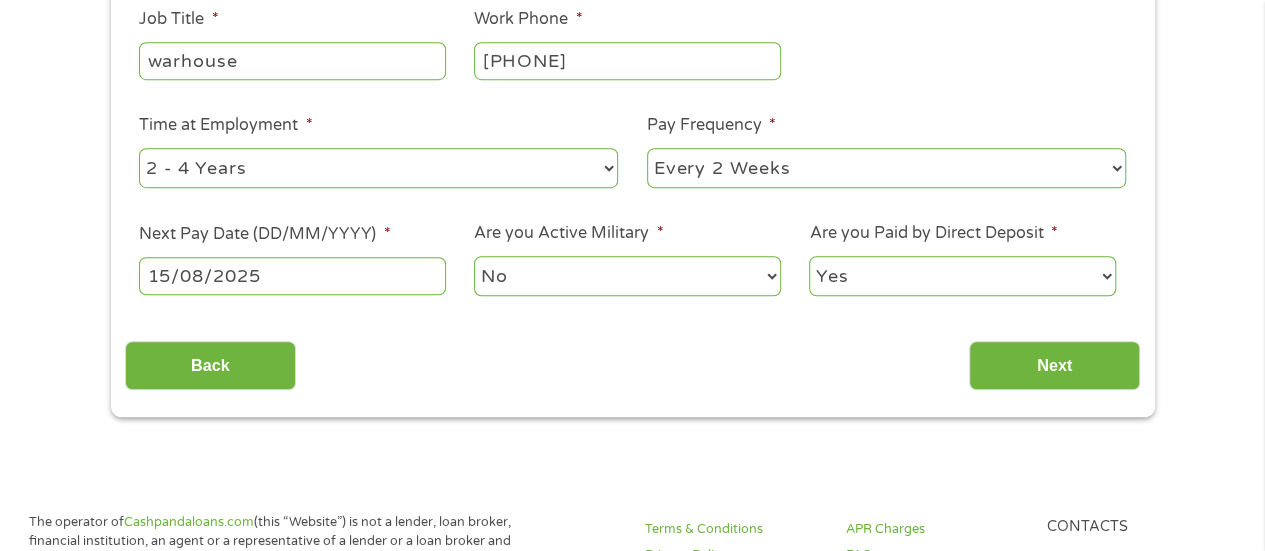 scroll, scrollTop: 694, scrollLeft: 0, axis: vertical 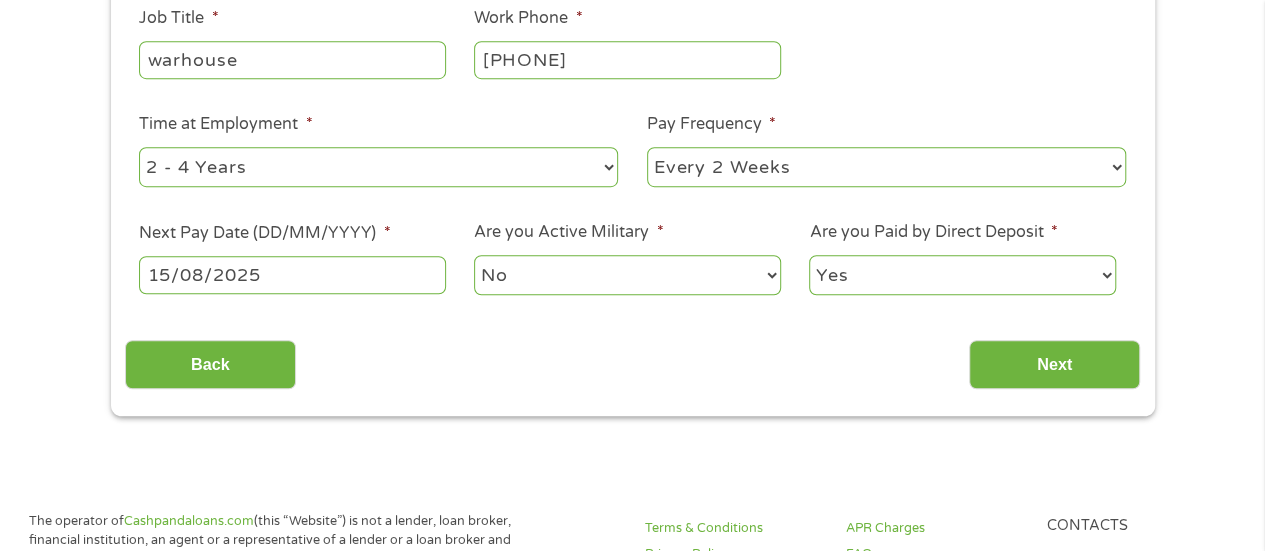 click on "warhouse" at bounding box center [292, 60] 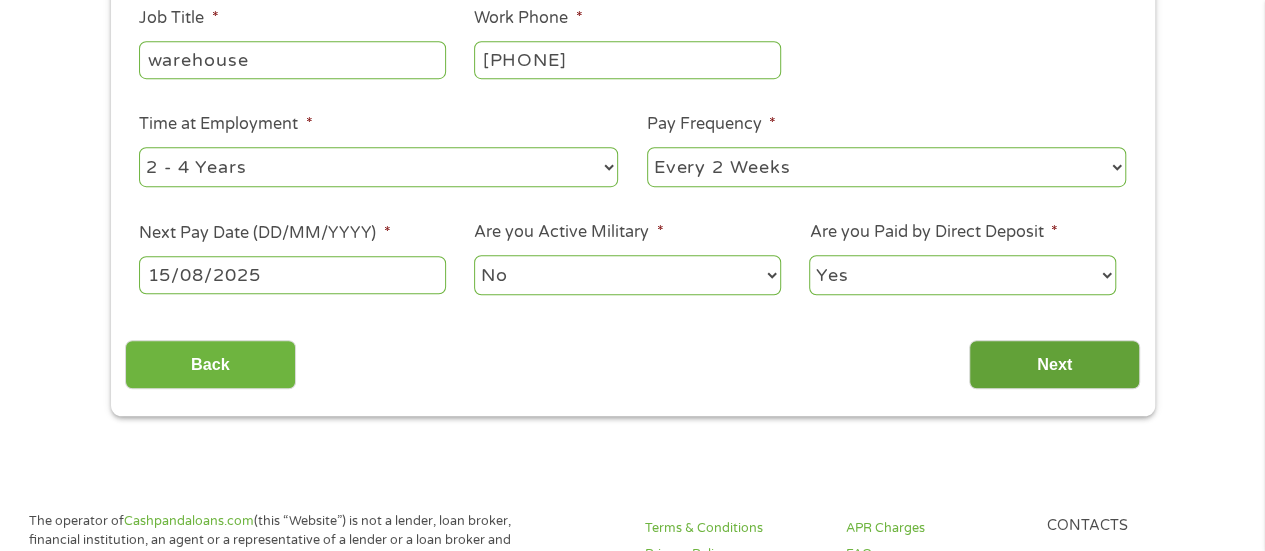 type on "warehouse" 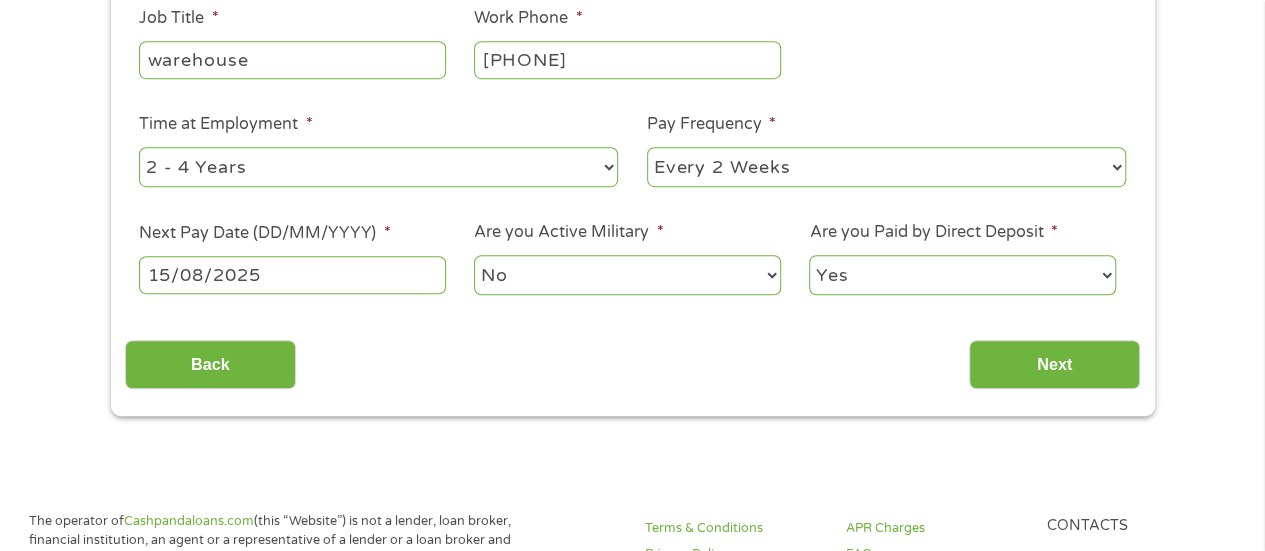 scroll, scrollTop: 8, scrollLeft: 8, axis: both 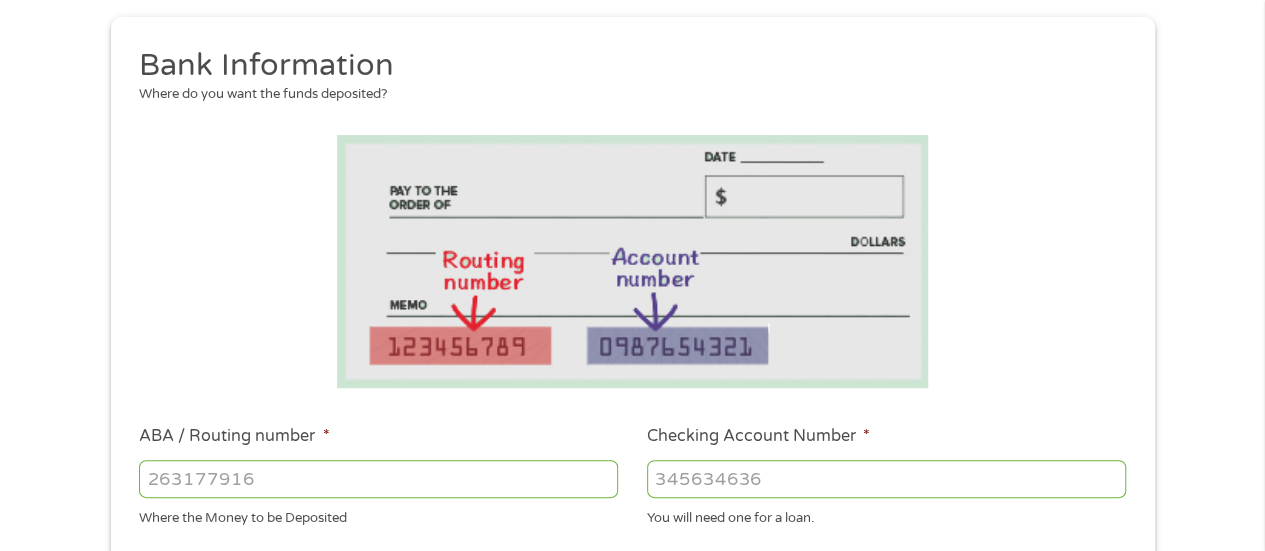 click on "ABA / Routing number *" at bounding box center (378, 479) 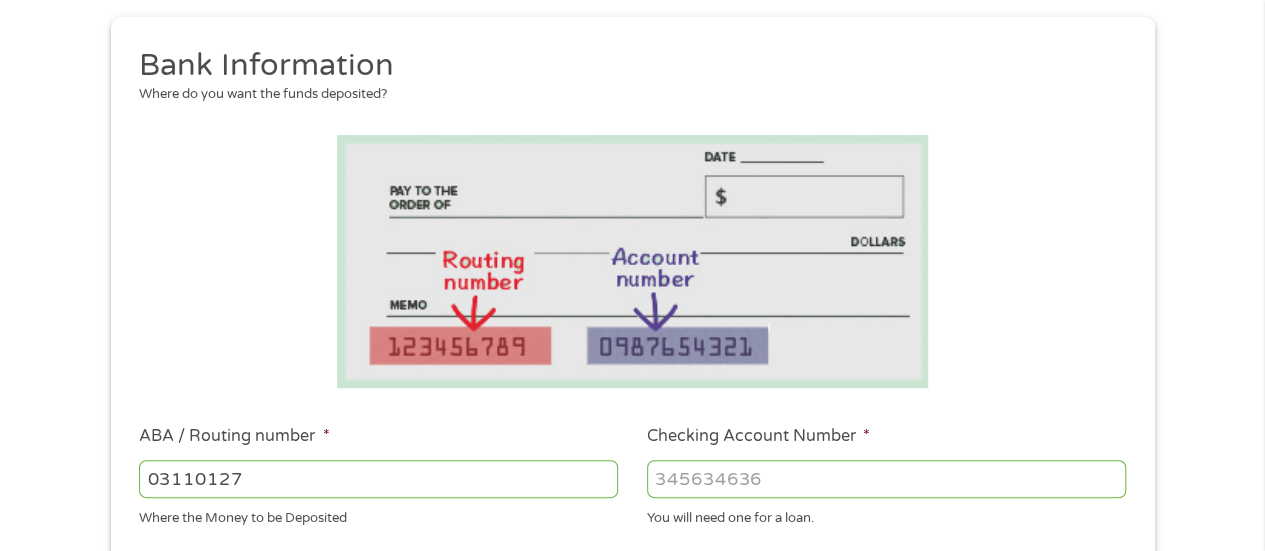 type on "031101279" 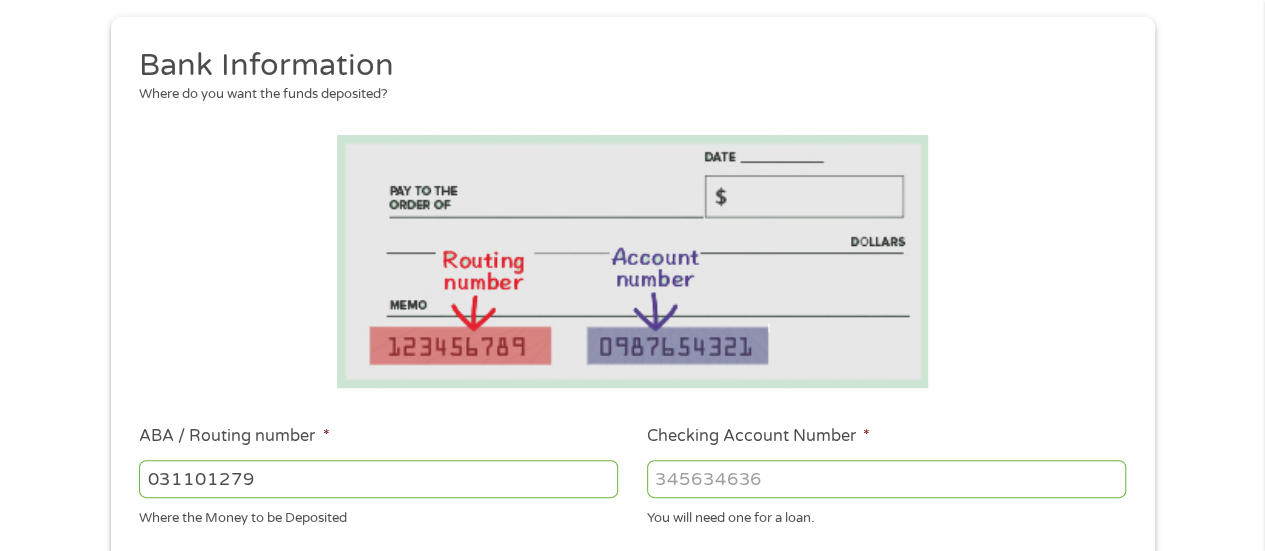 type on "THE BANCORP BANK" 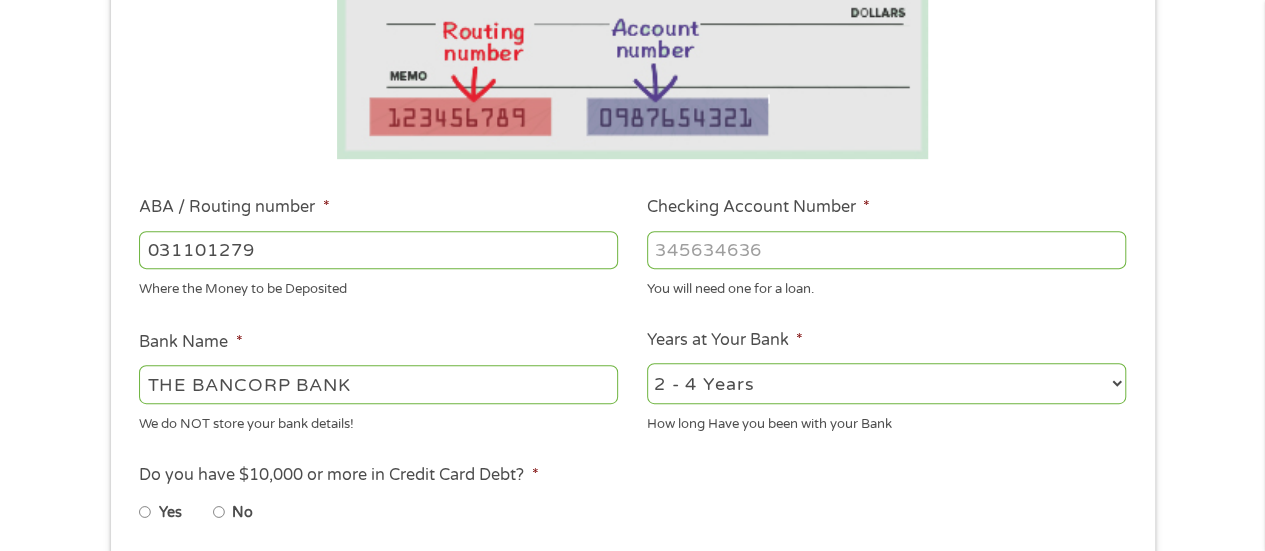 scroll, scrollTop: 459, scrollLeft: 0, axis: vertical 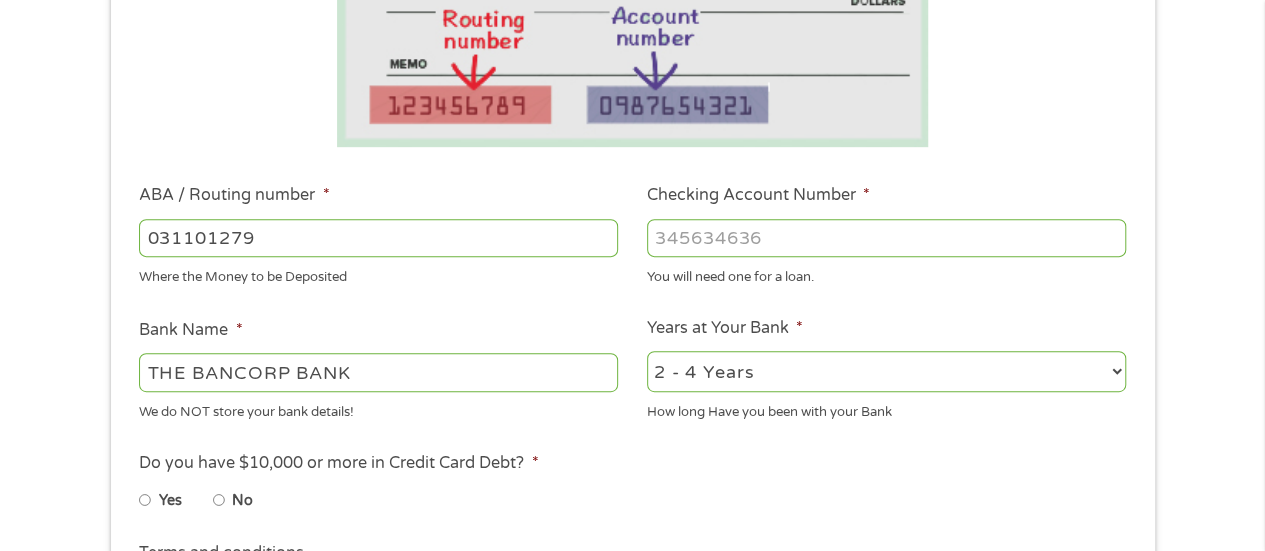 type on "031101279" 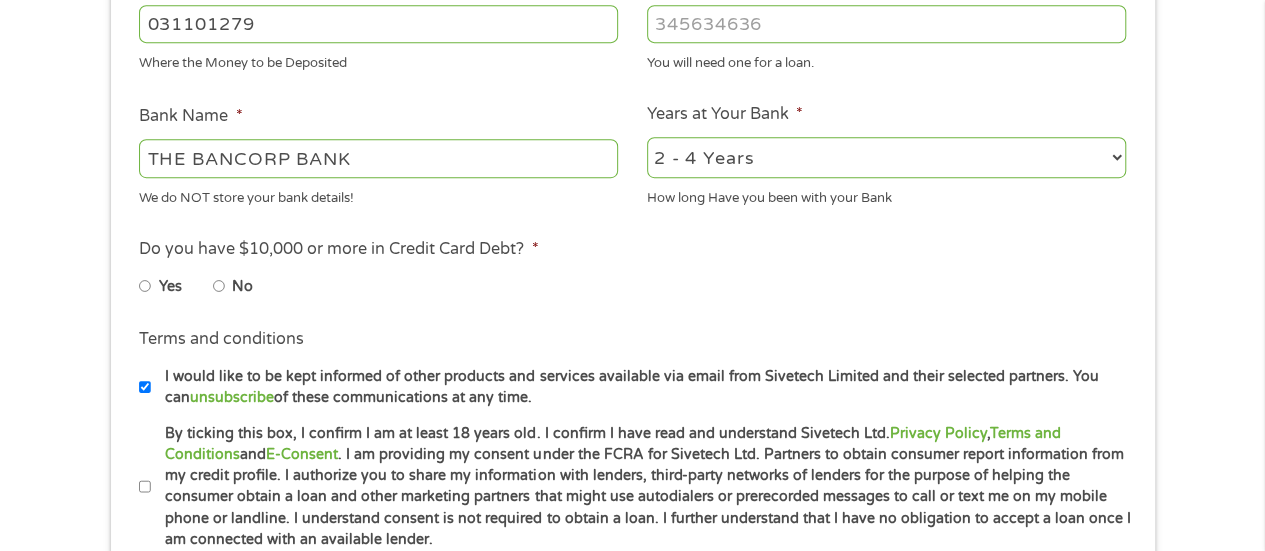 scroll, scrollTop: 693, scrollLeft: 0, axis: vertical 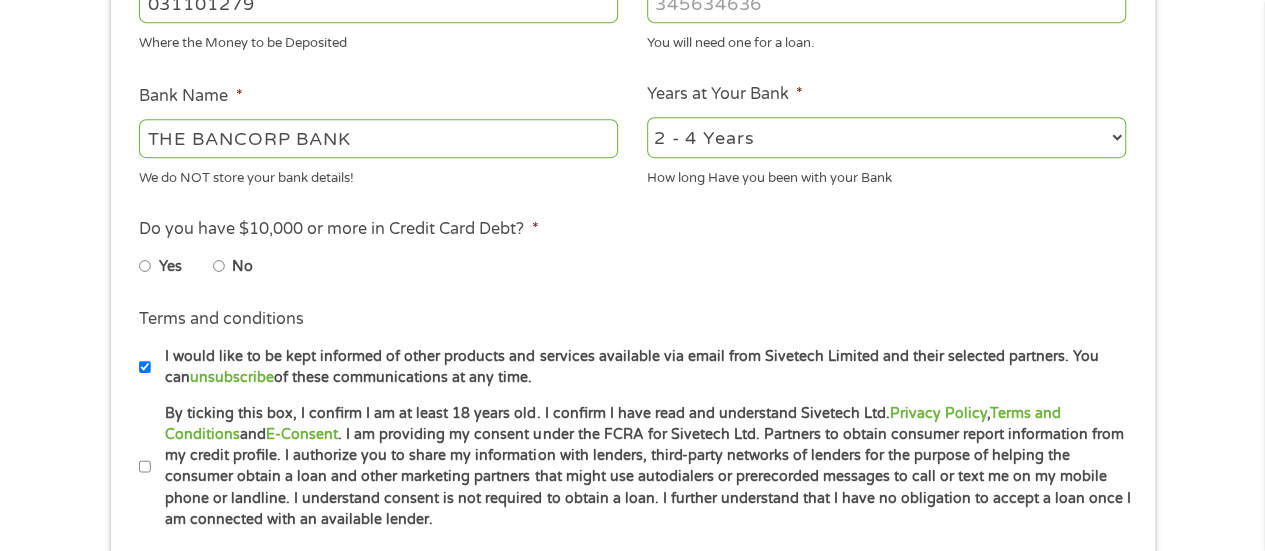 type on "[NUMBER]" 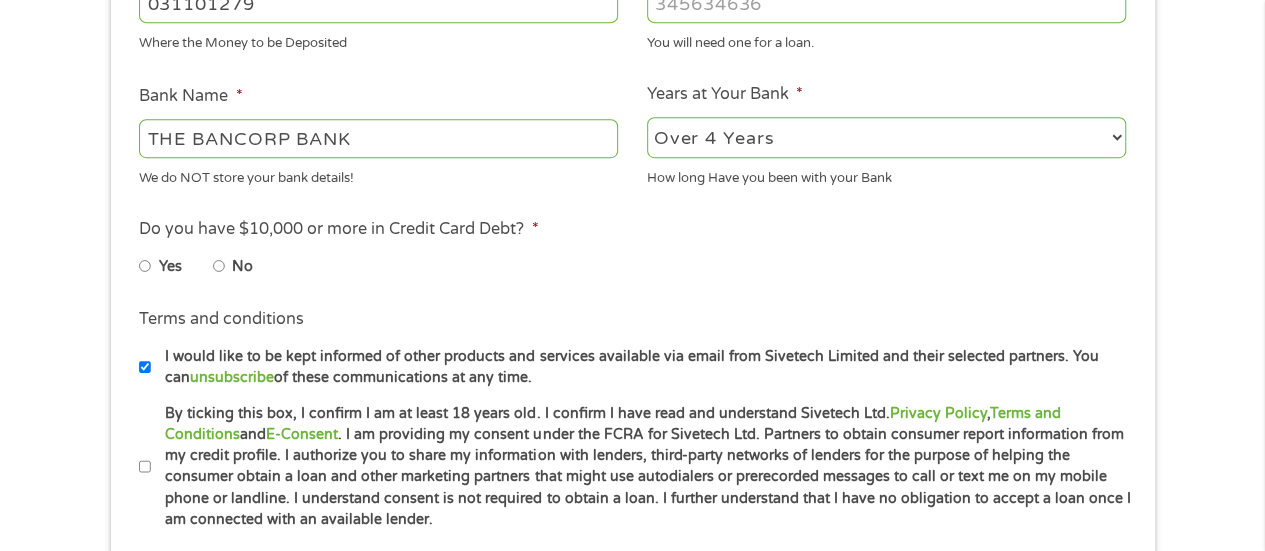 click on "2 - 4 Years 6 - 12 Months 1 - 2 Years Over 4 Years" at bounding box center [886, 137] 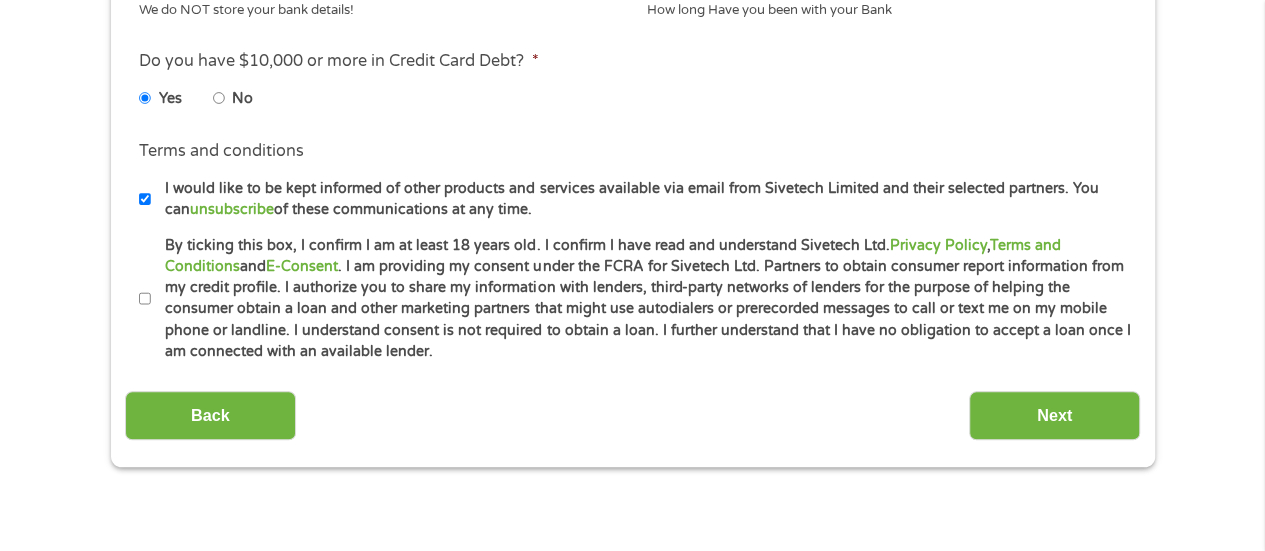 scroll, scrollTop: 869, scrollLeft: 0, axis: vertical 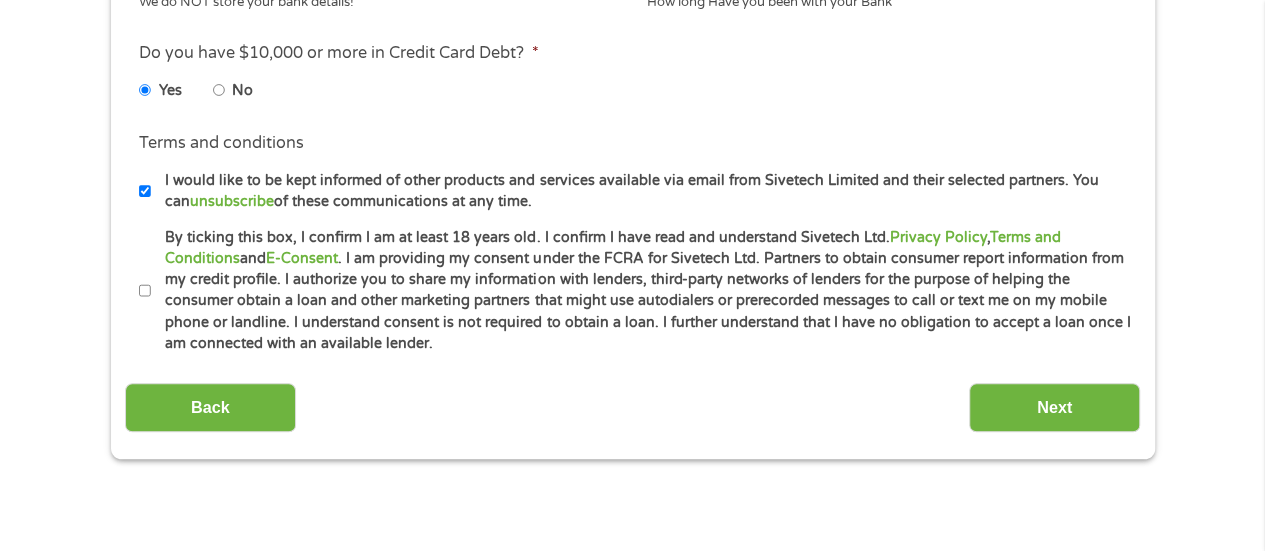 click on "By ticking this box, I confirm I am at least 18 years old. I confirm I have read and understand Sivetech Ltd.  Privacy Policy ,  Terms and Conditions  and  E-Consent . I am providing my consent under the FCRA for Sivetech Ltd. Partners to obtain consumer report information from my credit profile. I authorize you to share my information with lenders, third-party networks of lenders for the purpose of helping the consumer obtain a loan and other marketing partners that might use autodialers or prerecorded messages to call or text me on my mobile phone or landline. I understand consent is not required to obtain a loan. I further understand that I have no obligation to accept a loan once I am connected with an available lender." at bounding box center [145, 291] 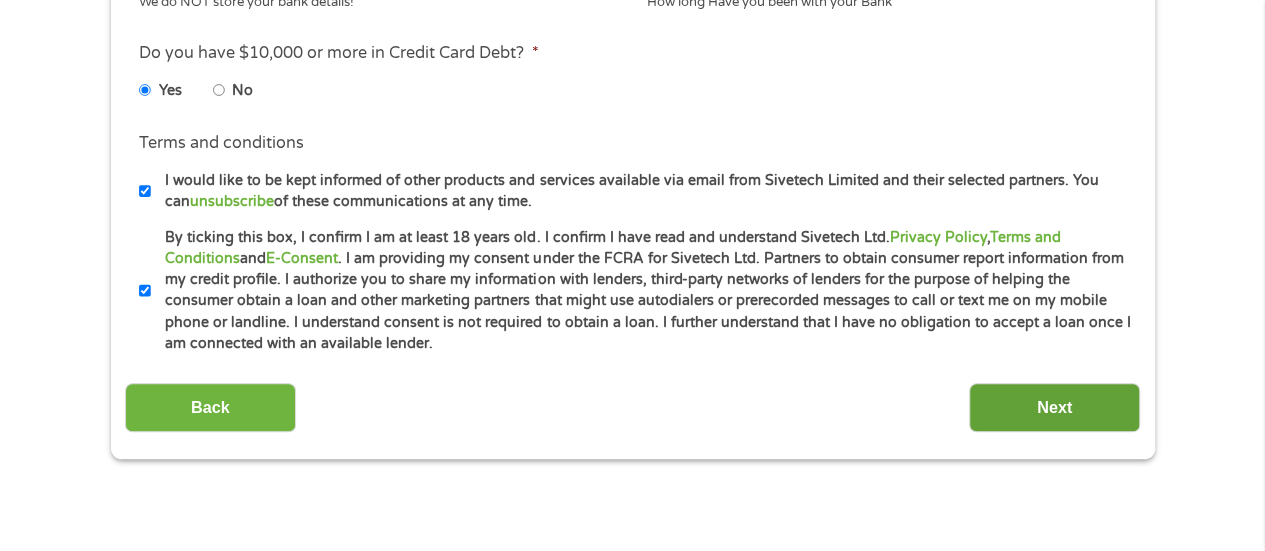 click on "Next" at bounding box center [1054, 407] 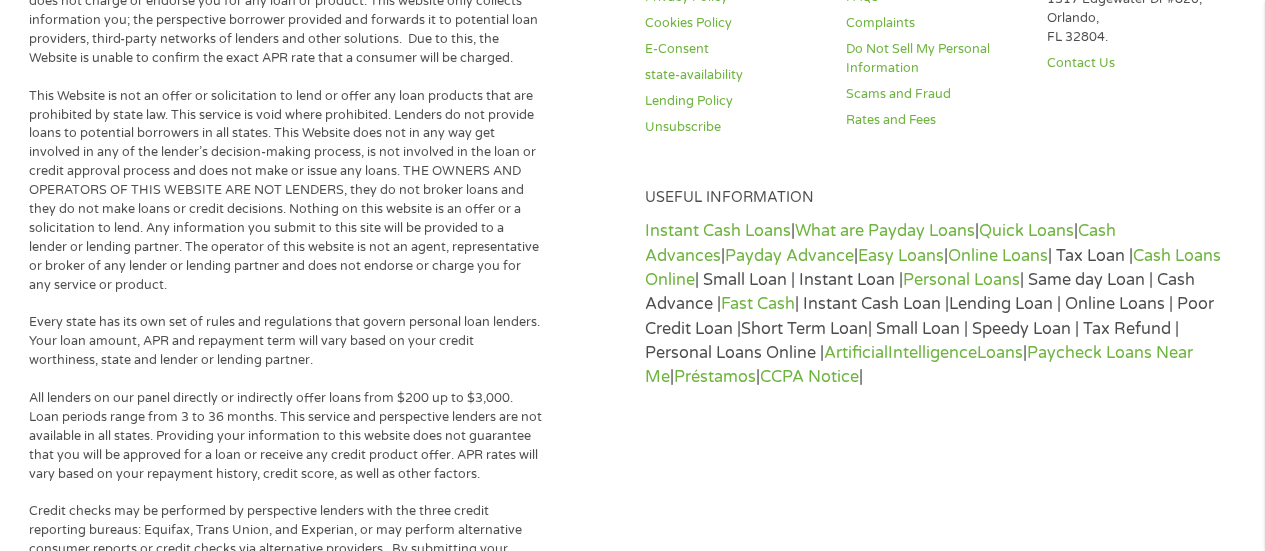 scroll, scrollTop: 8, scrollLeft: 8, axis: both 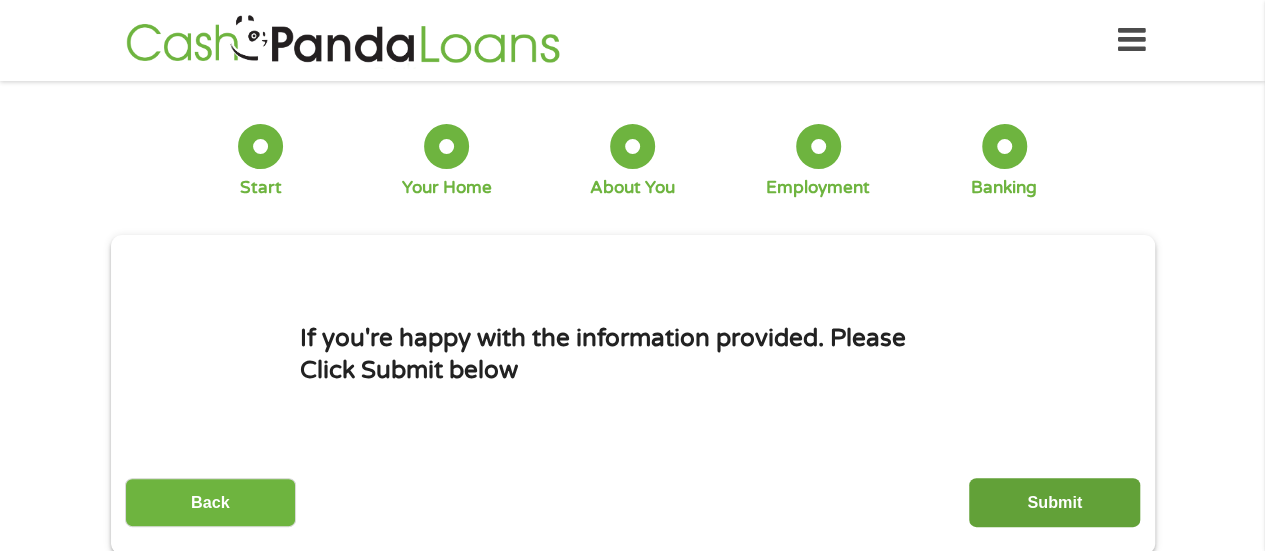 click on "Submit" at bounding box center [1054, 502] 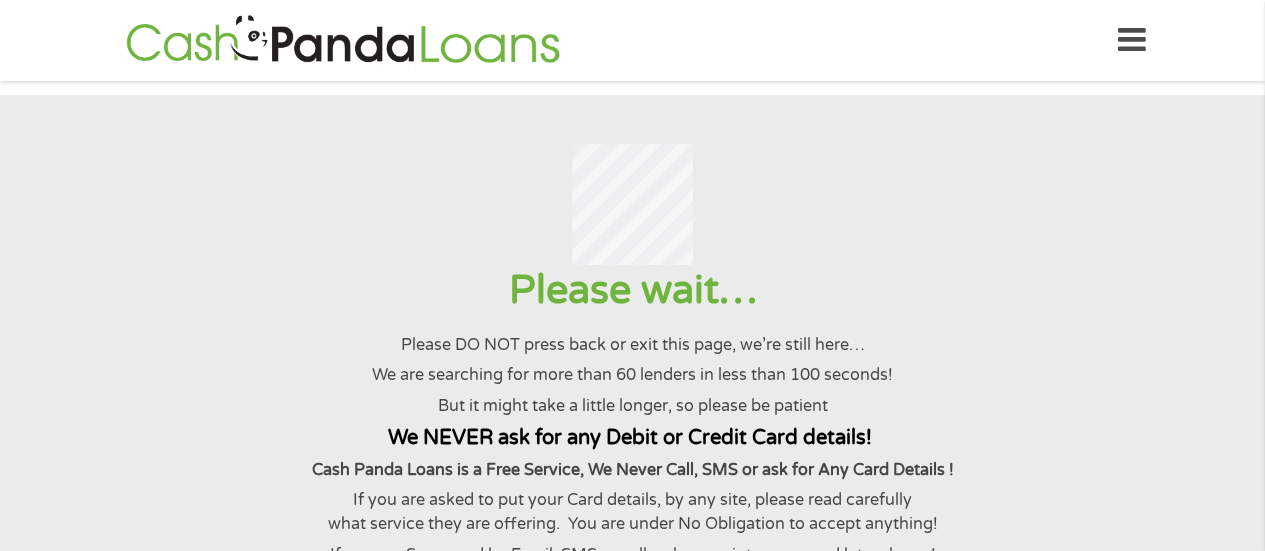 scroll, scrollTop: 3, scrollLeft: 0, axis: vertical 